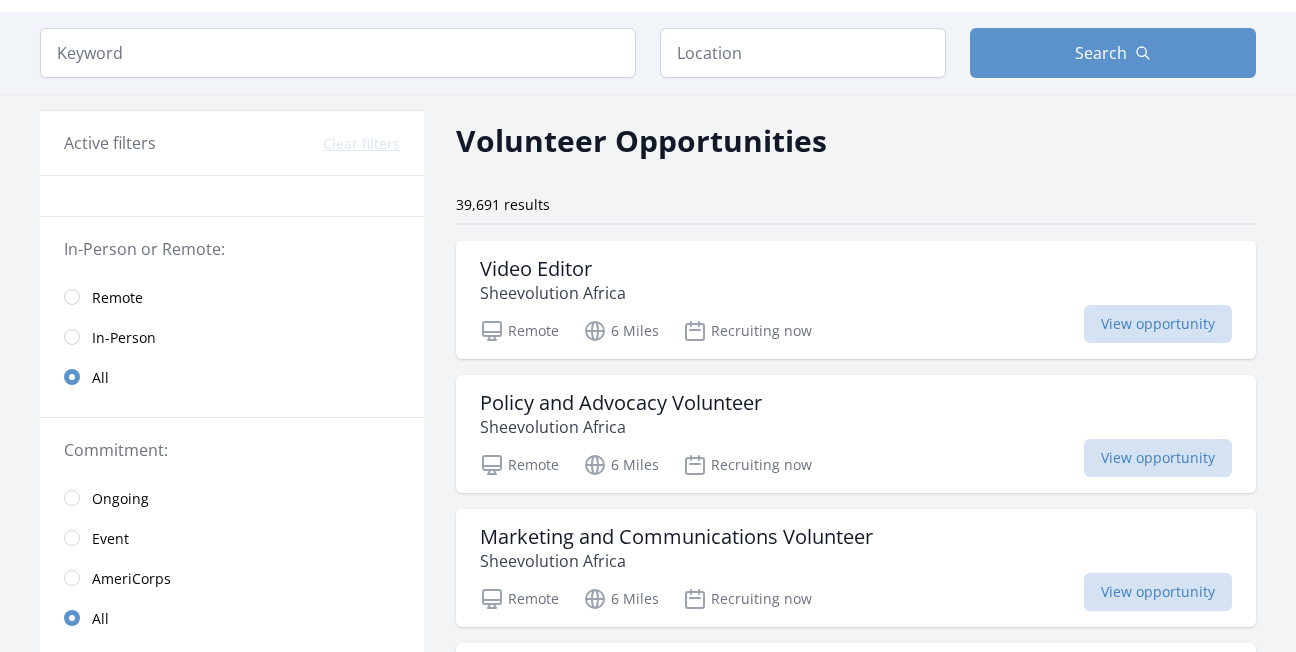 scroll, scrollTop: 52, scrollLeft: 0, axis: vertical 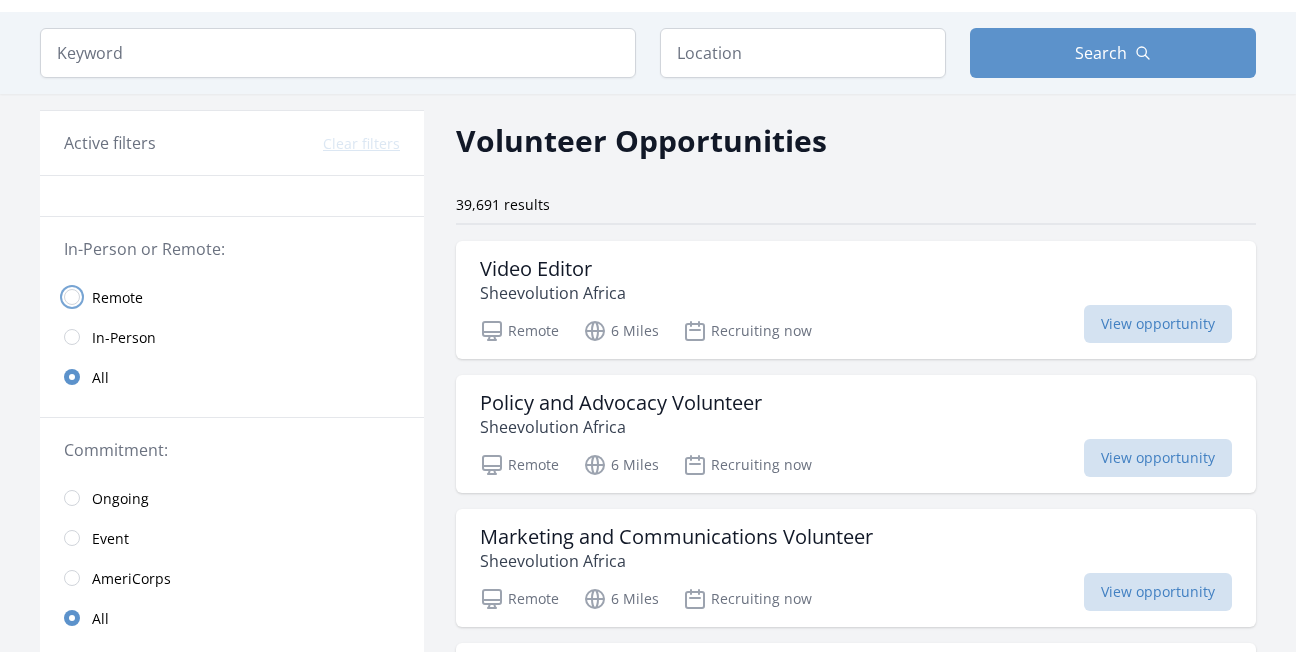 click at bounding box center [72, 297] 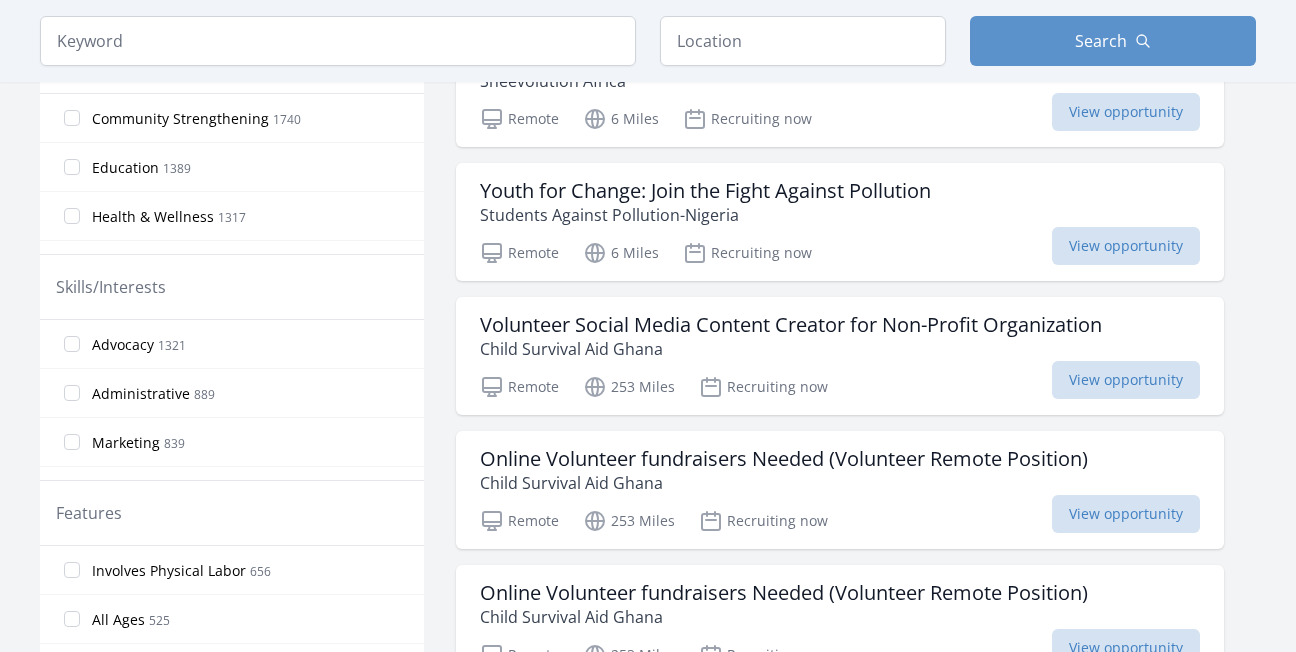 scroll, scrollTop: 638, scrollLeft: 0, axis: vertical 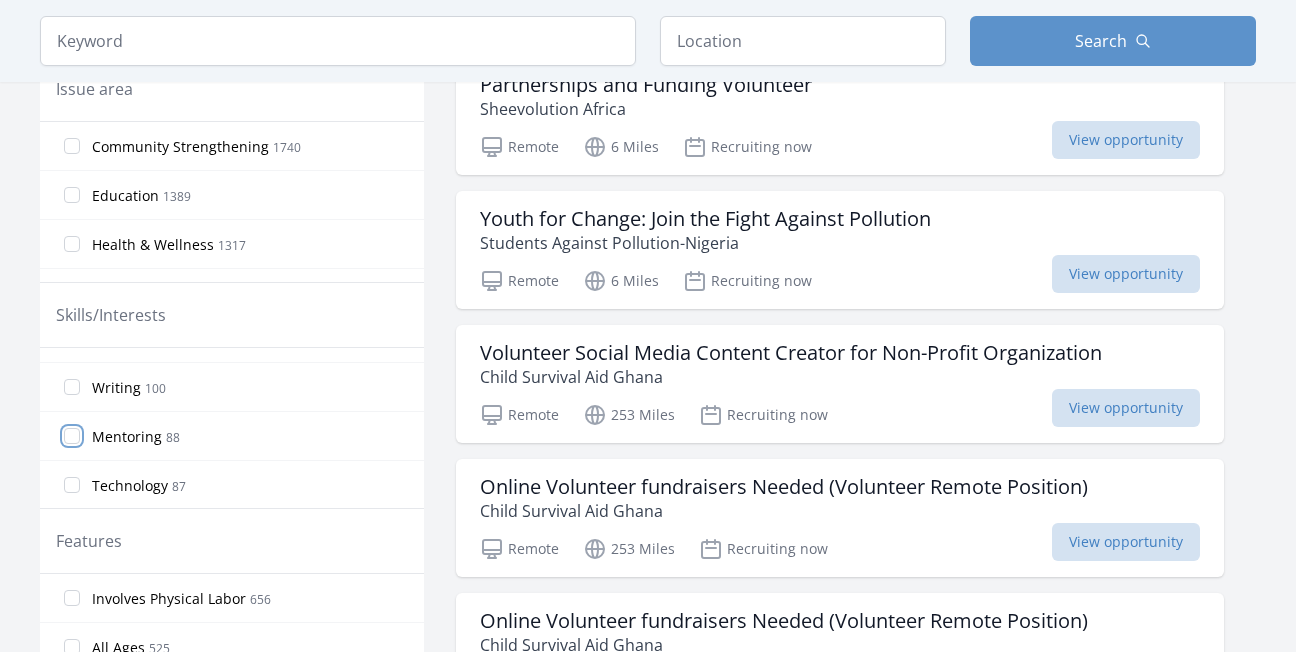 click on "Mentoring   88" at bounding box center (72, 436) 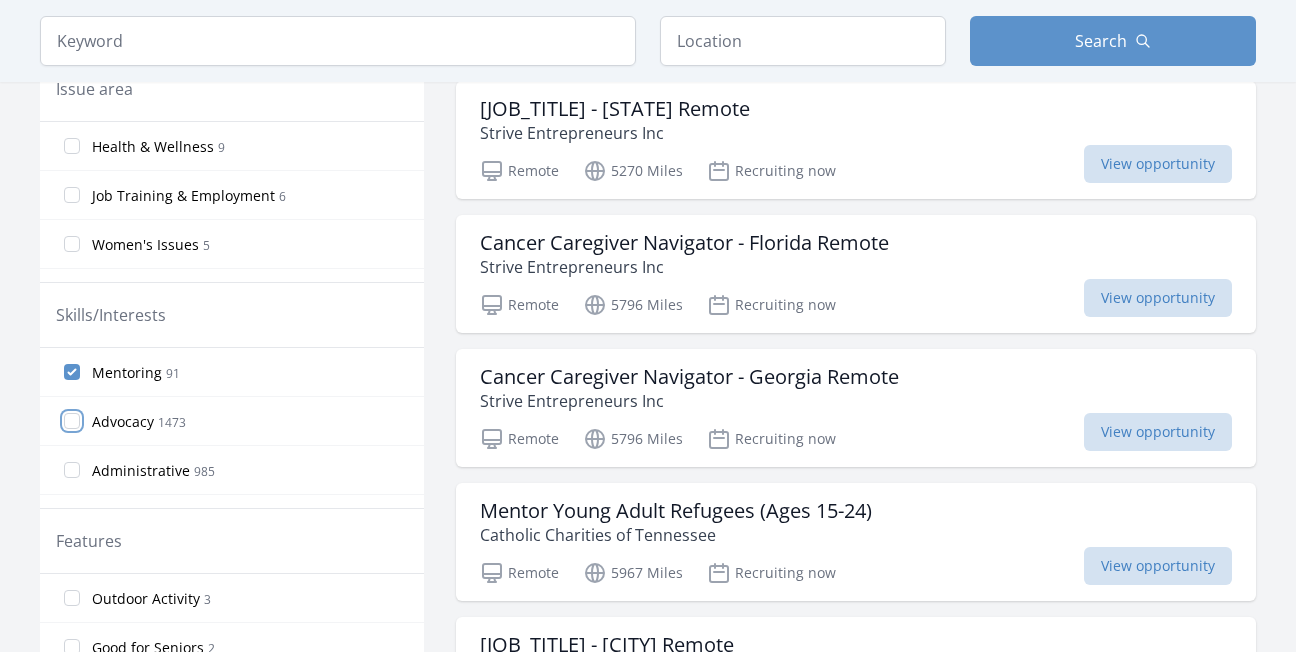 click on "Advocacy   1473" at bounding box center (72, 421) 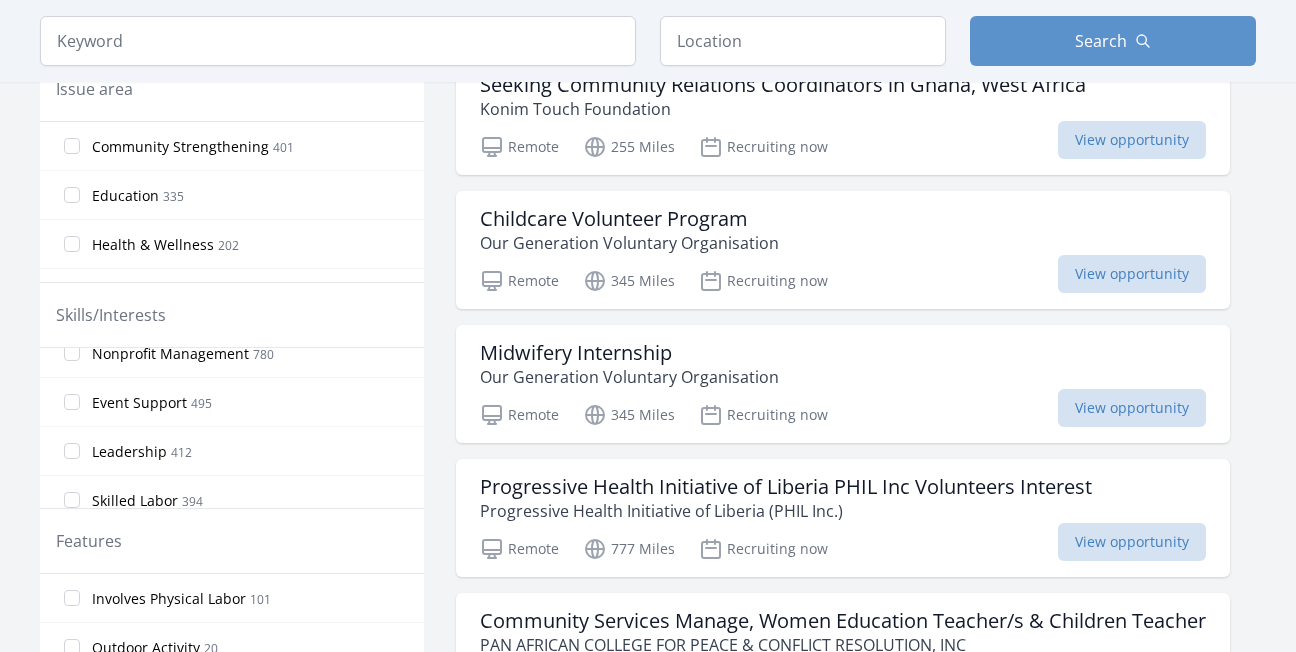 scroll, scrollTop: 231, scrollLeft: 0, axis: vertical 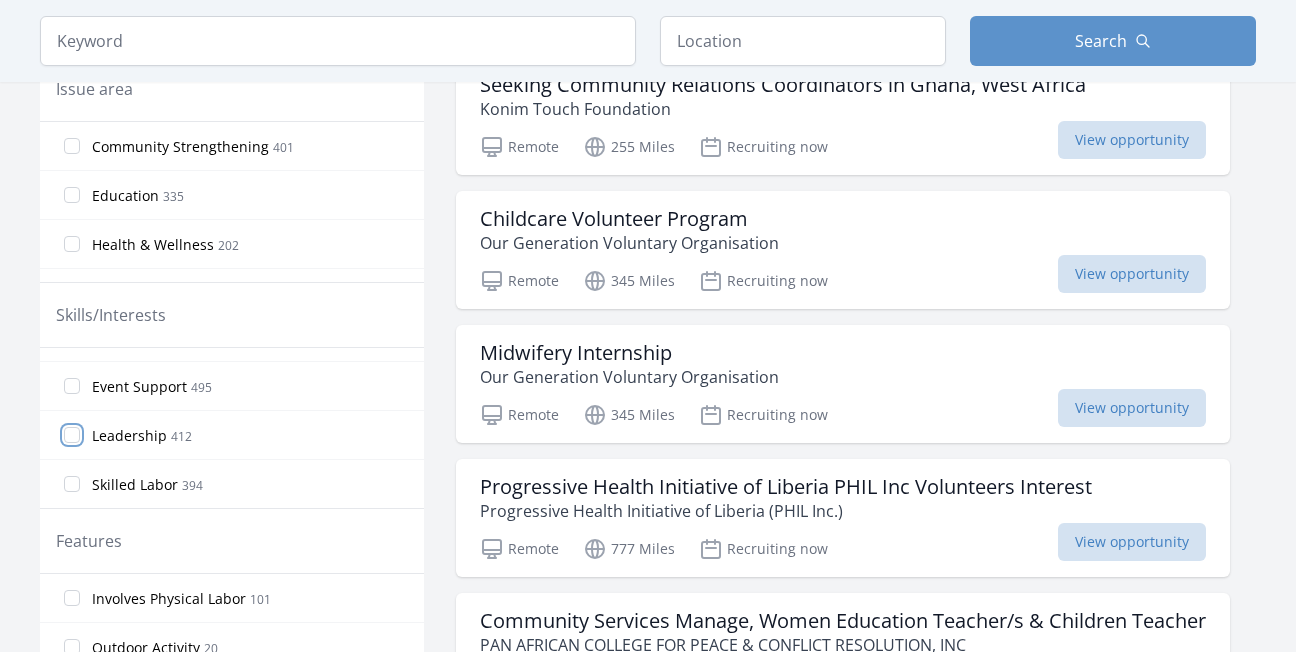 click on "Leadership   412" at bounding box center [72, 435] 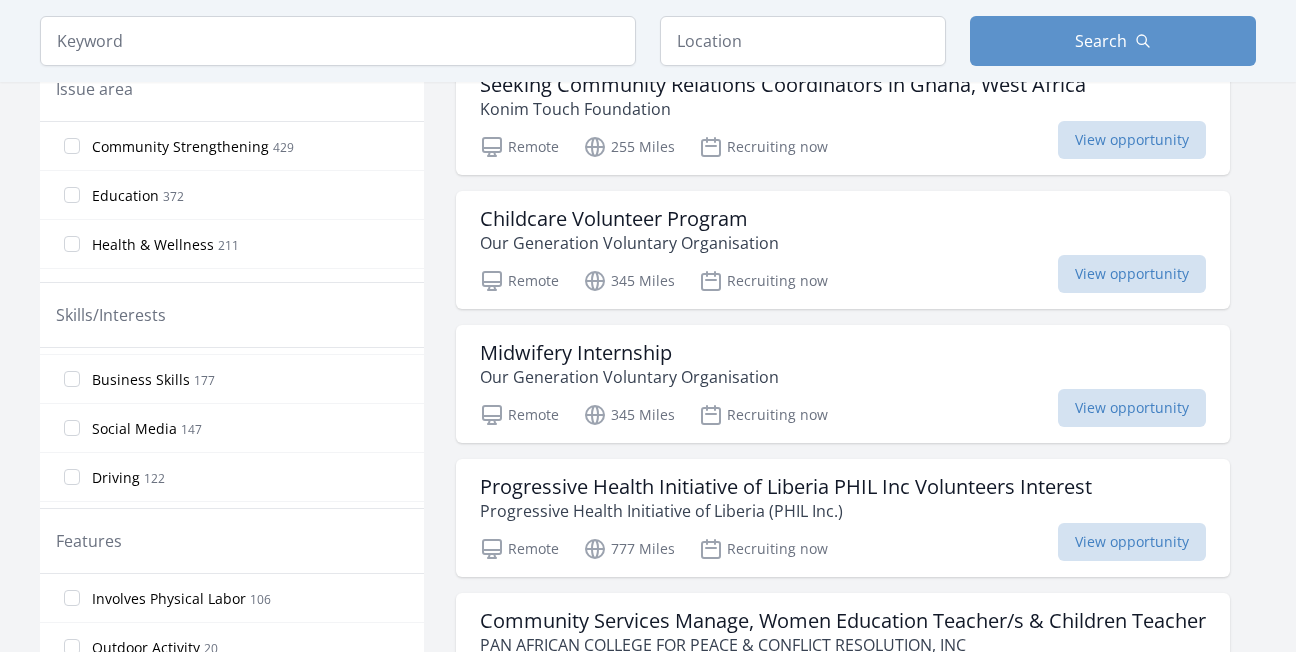 scroll, scrollTop: 793, scrollLeft: 0, axis: vertical 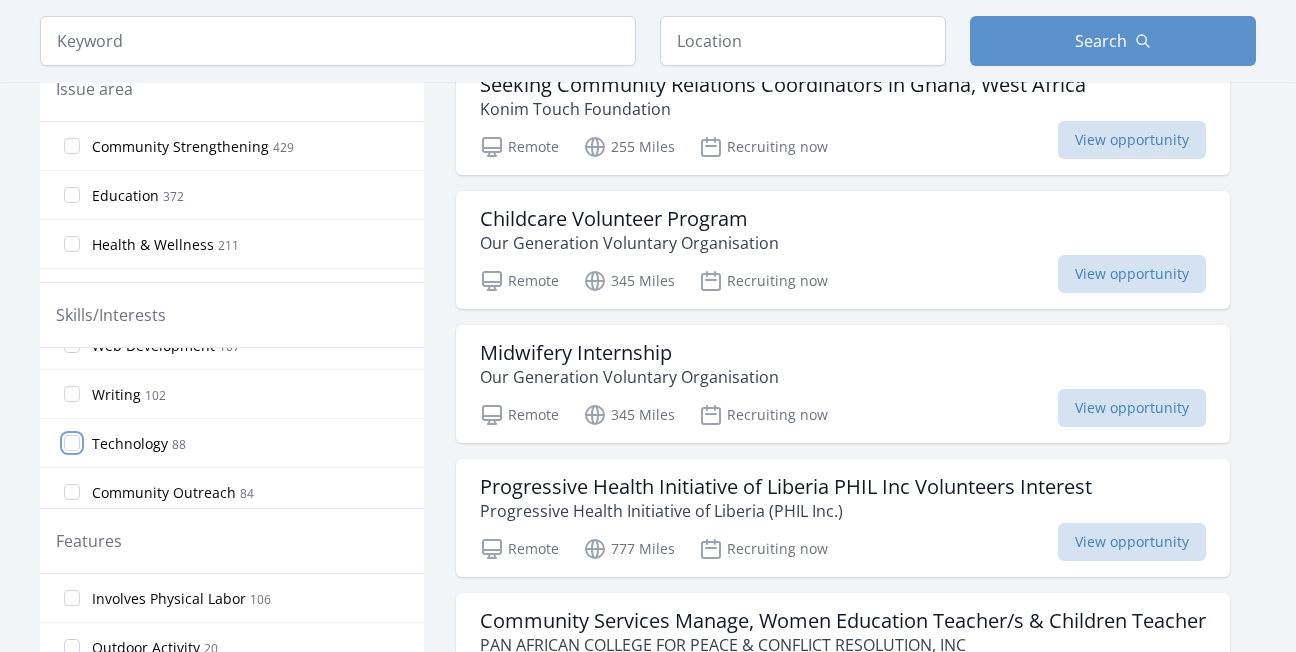 click on "Technology   88" at bounding box center (72, 443) 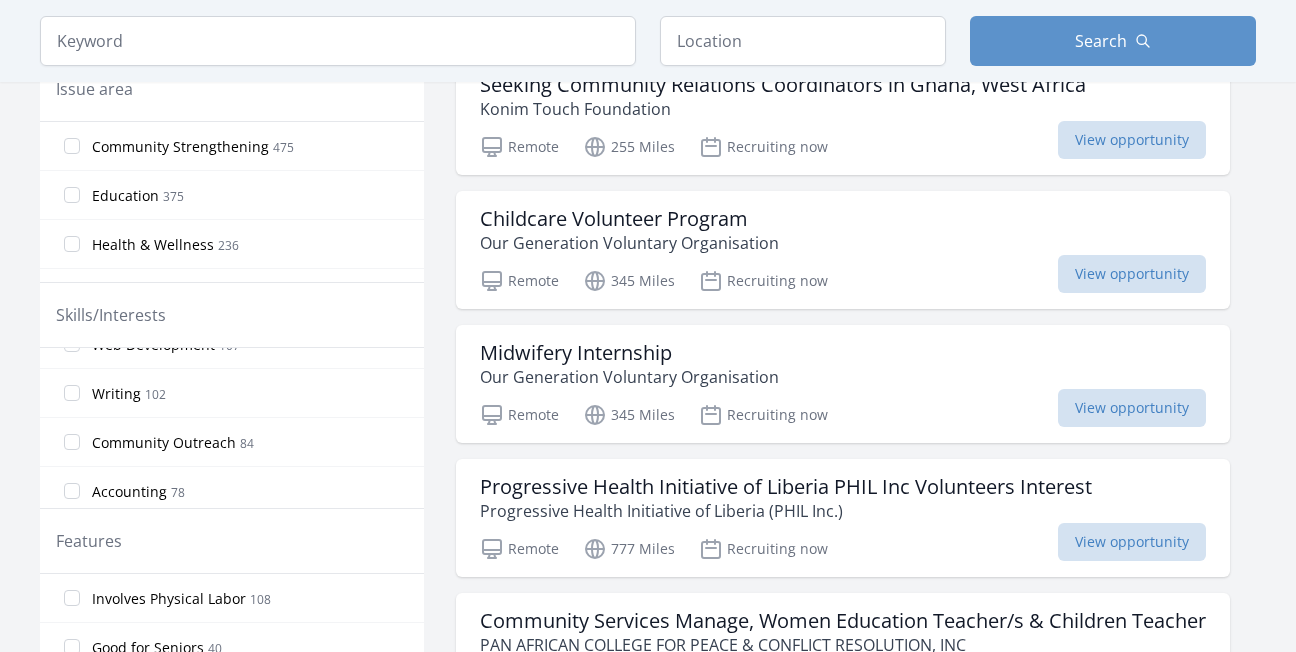 scroll, scrollTop: 958, scrollLeft: 0, axis: vertical 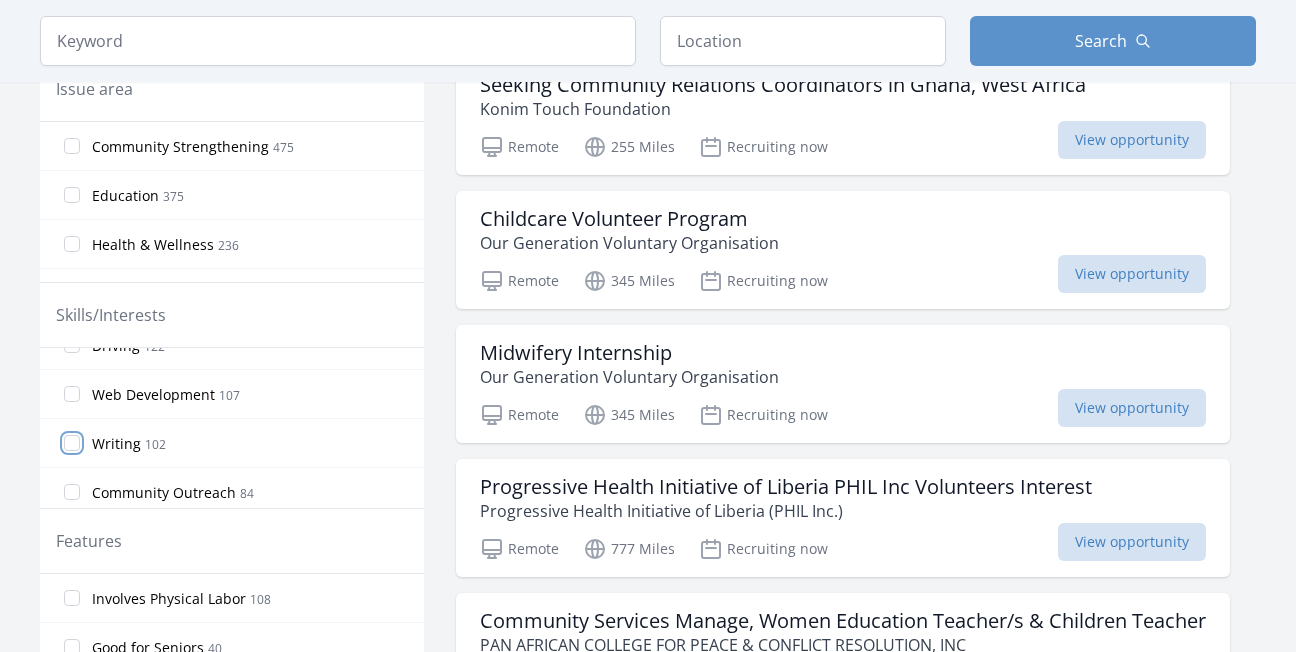 click on "Writing   102" at bounding box center [72, 443] 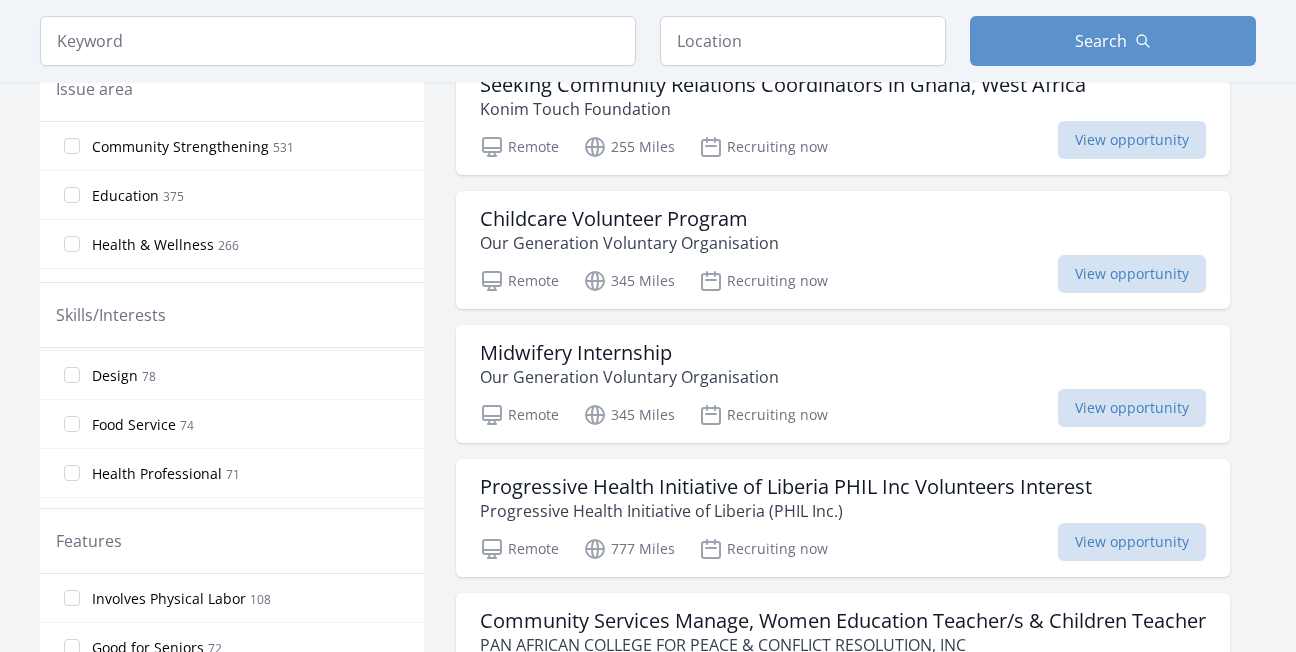 scroll, scrollTop: 1157, scrollLeft: 0, axis: vertical 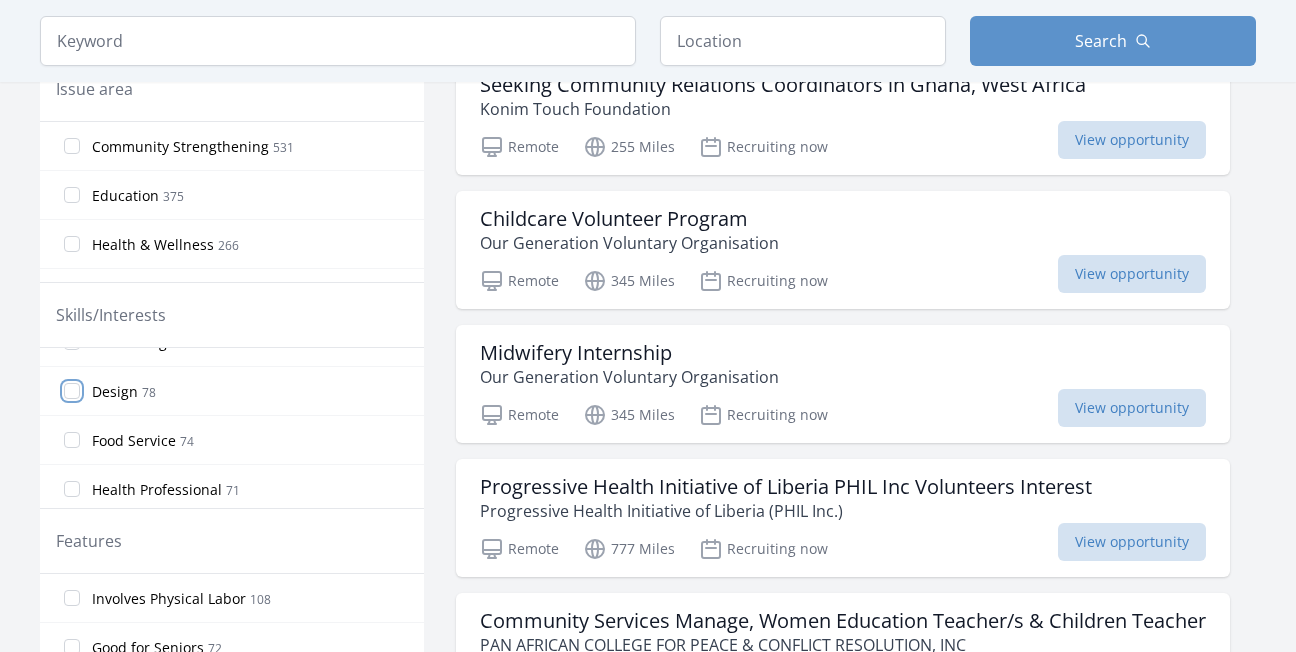 click on "Design   78" at bounding box center [72, 391] 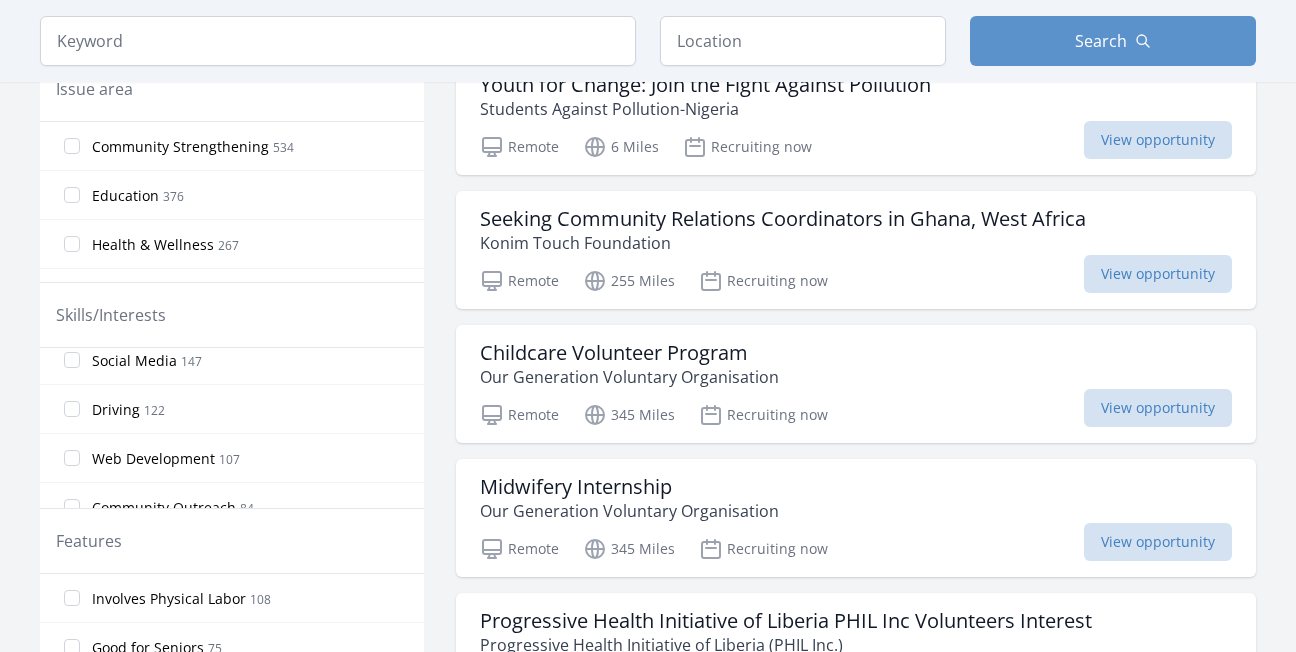 scroll, scrollTop: 958, scrollLeft: 0, axis: vertical 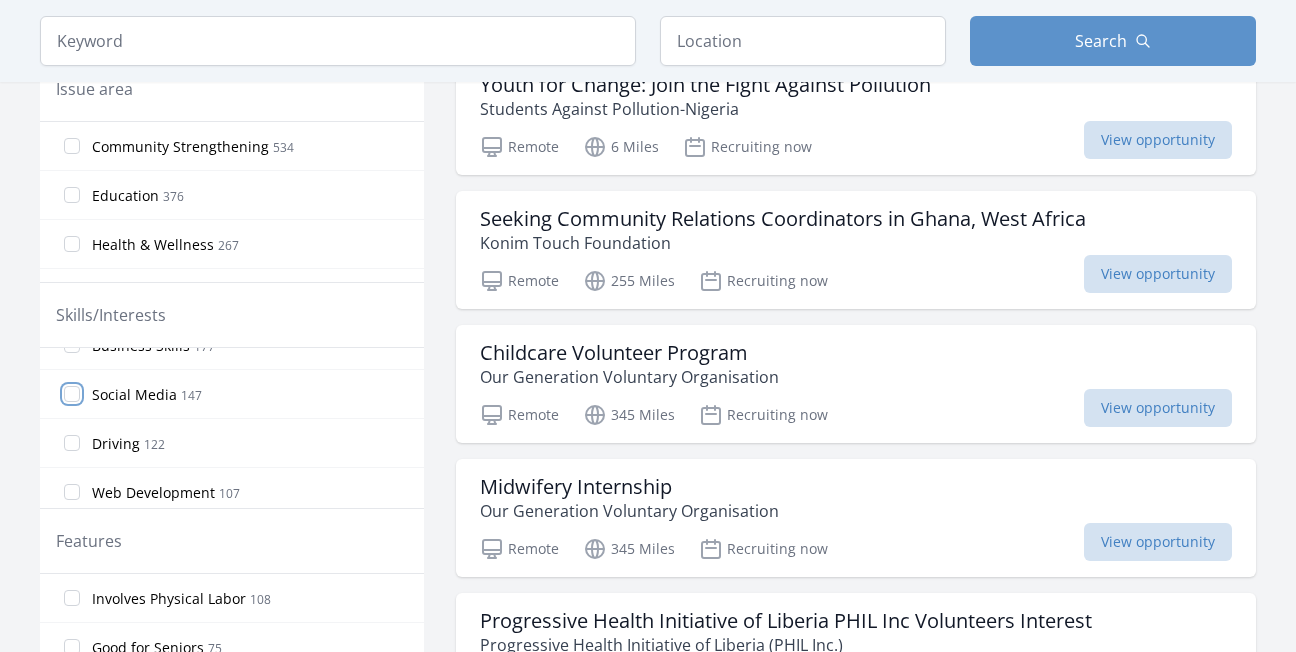 click on "Social Media   147" at bounding box center (72, 394) 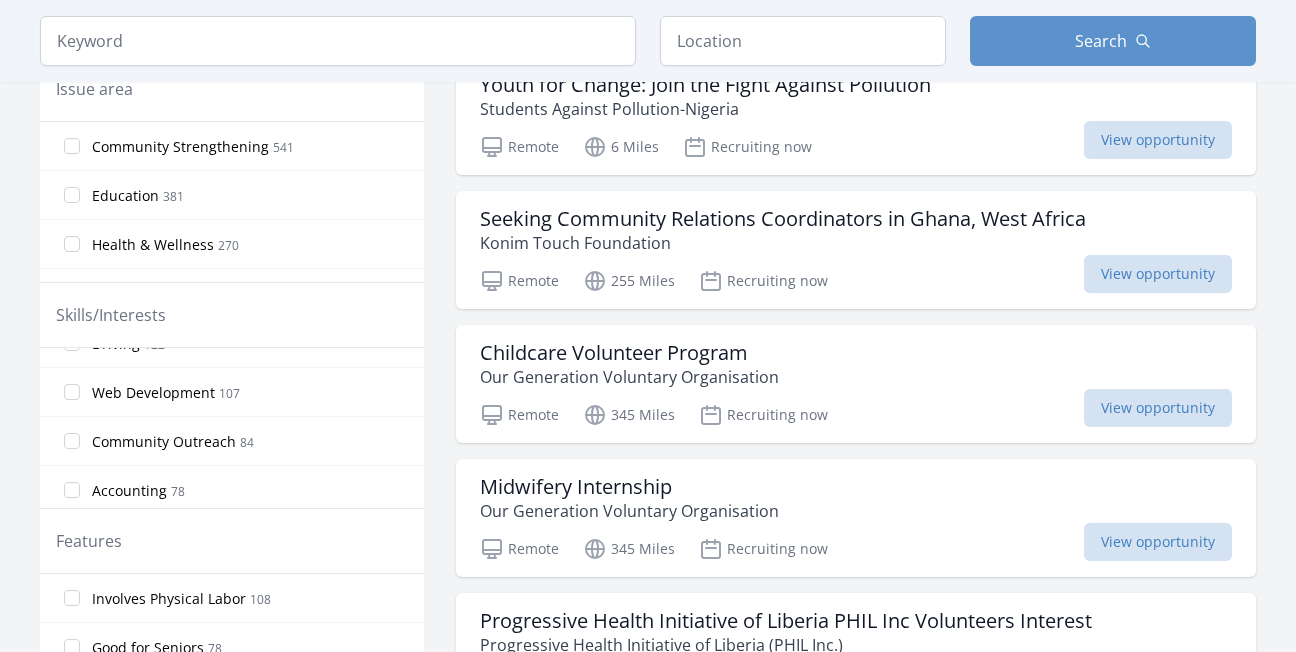 scroll, scrollTop: 1074, scrollLeft: 0, axis: vertical 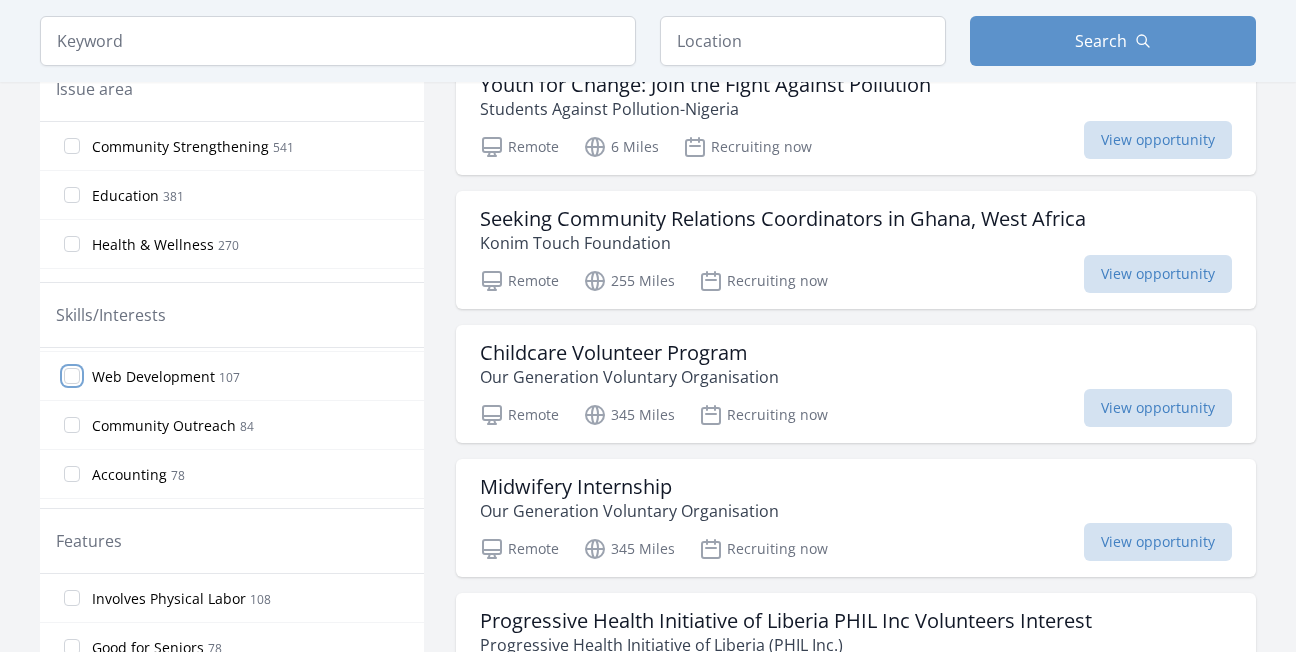 click on "Web Development   107" at bounding box center [72, 376] 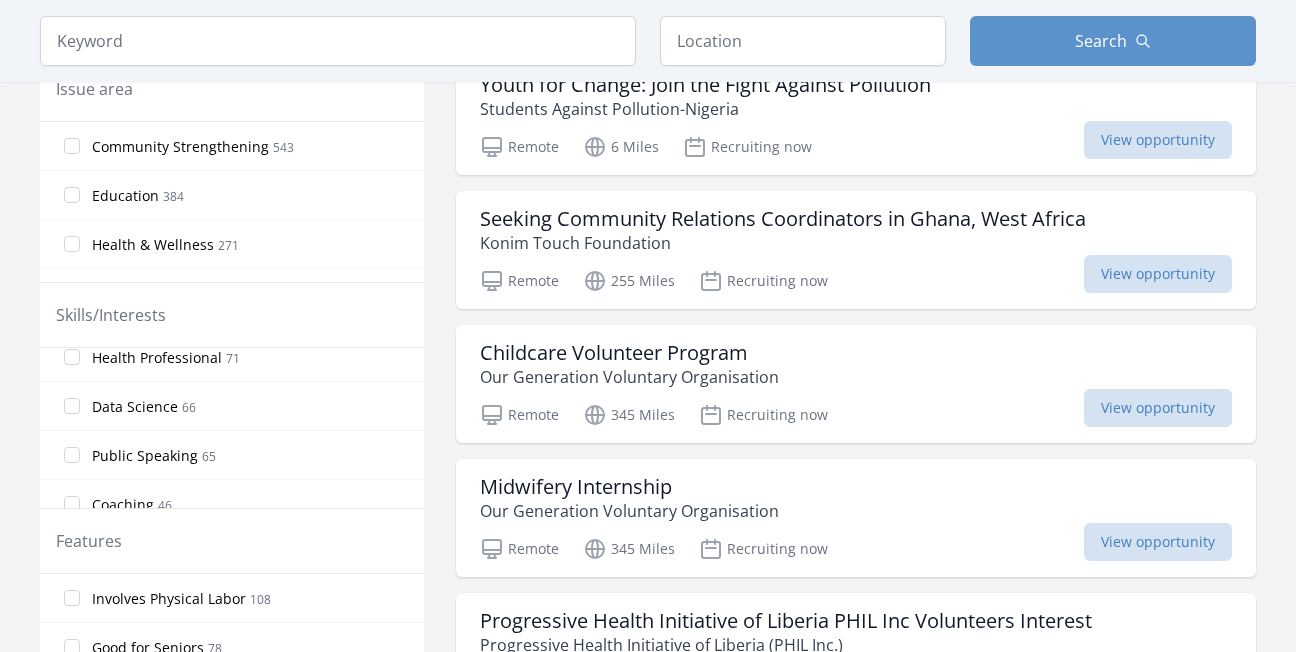 scroll, scrollTop: 1306, scrollLeft: 0, axis: vertical 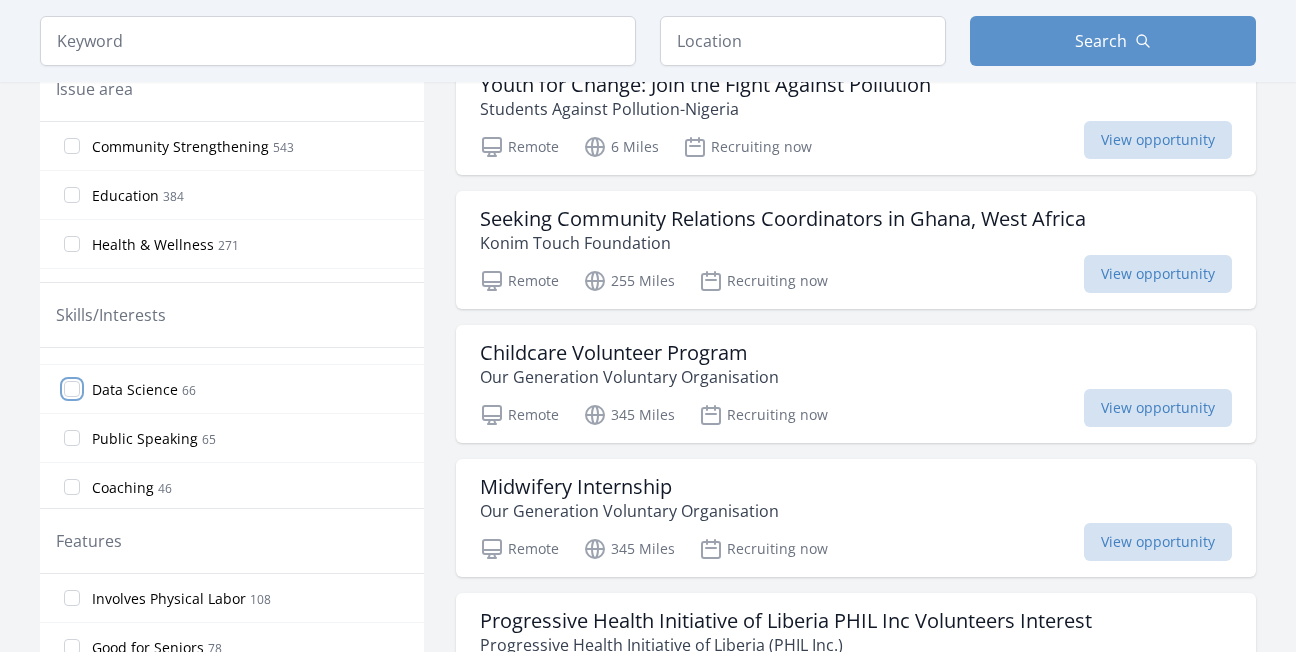 click on "Data Science   66" at bounding box center (72, 389) 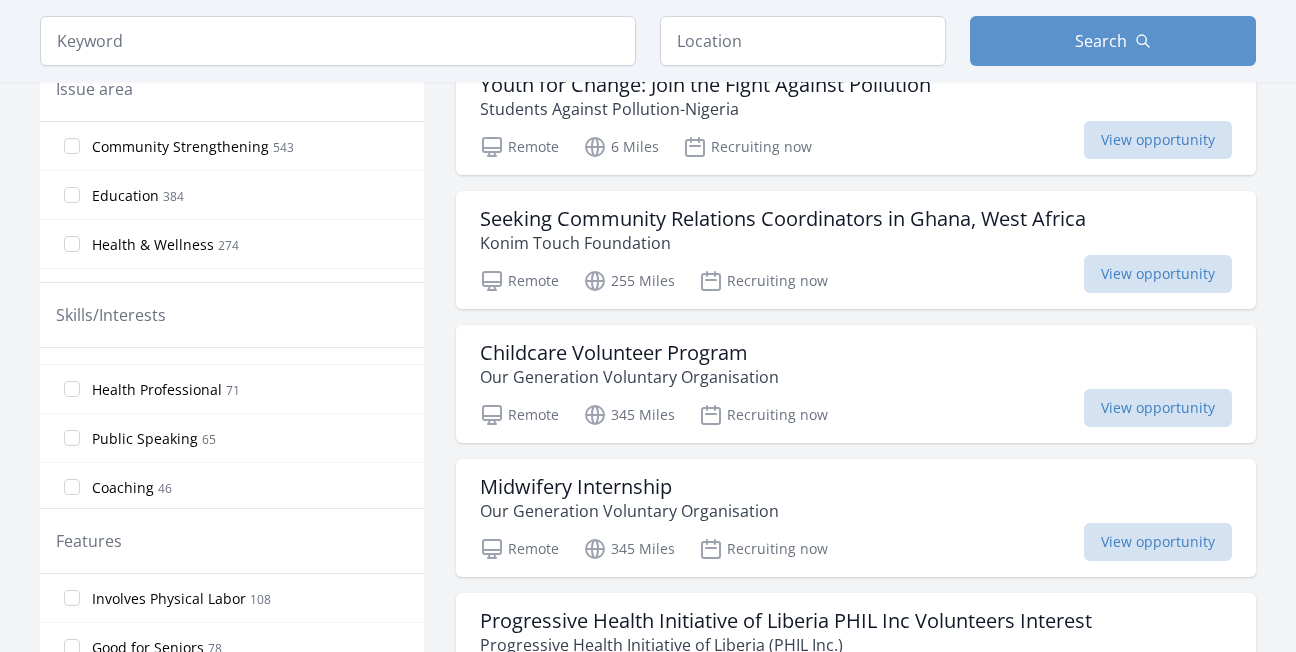 scroll, scrollTop: 1322, scrollLeft: 0, axis: vertical 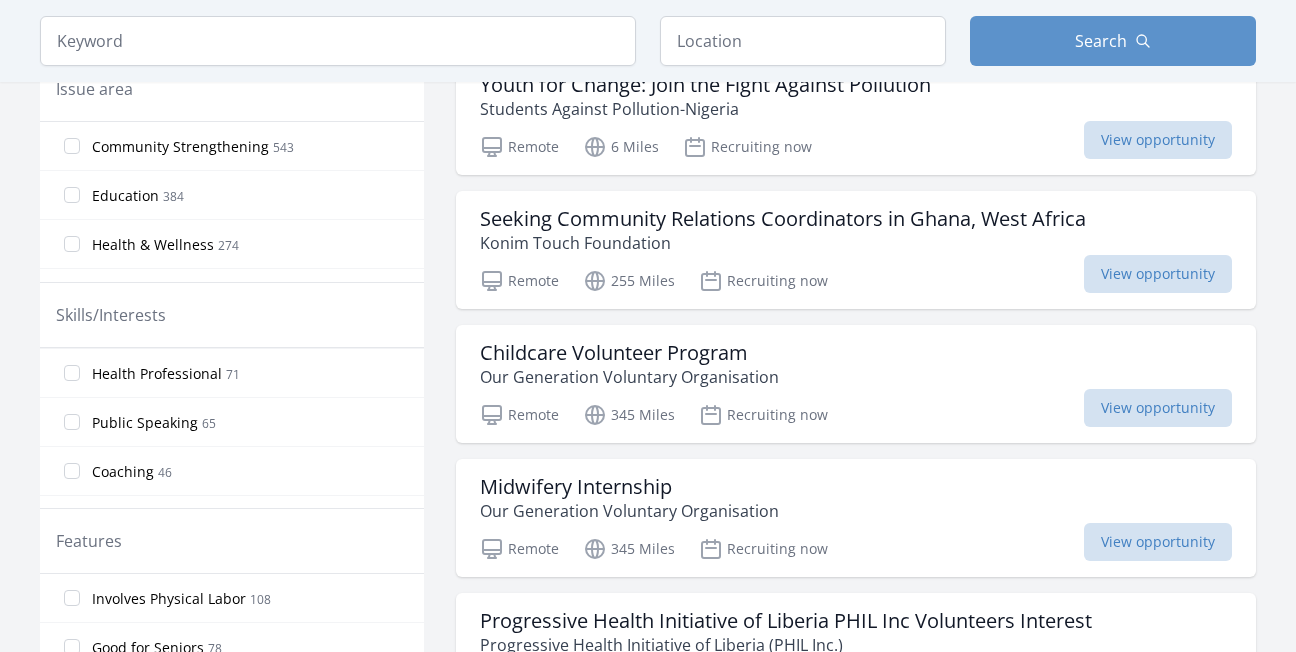 click on "Public Speaking   65" at bounding box center [232, 422] 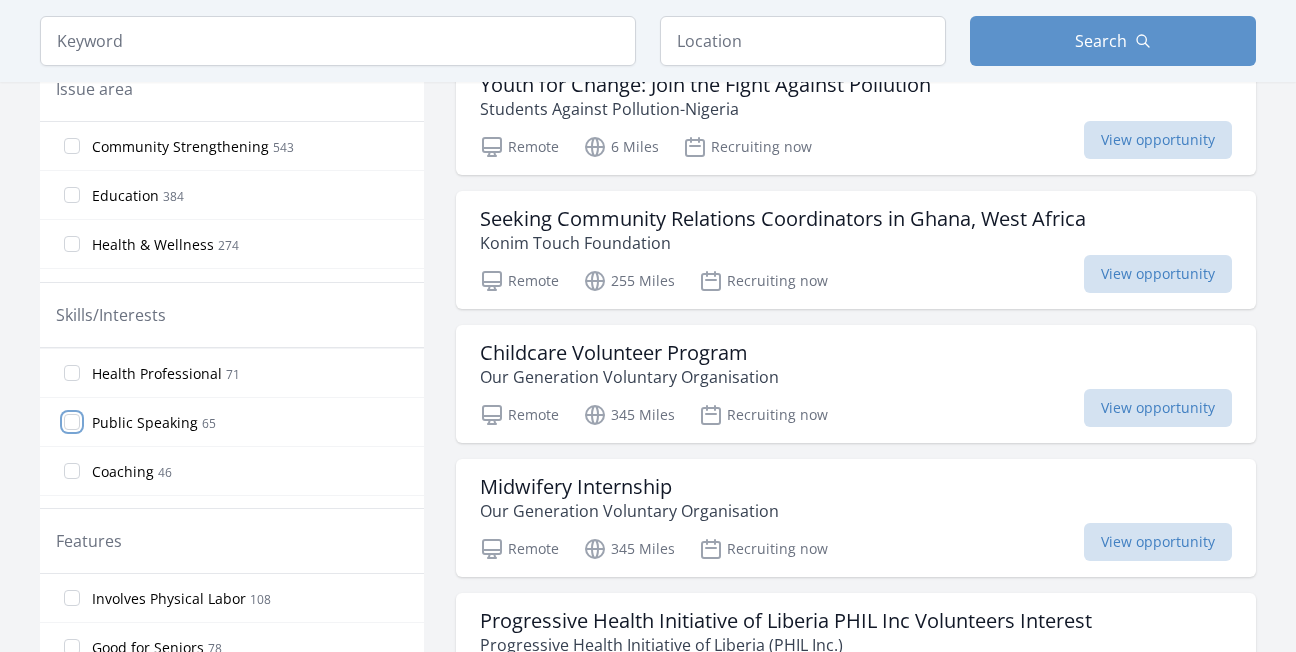 click on "Public Speaking   65" at bounding box center (72, 422) 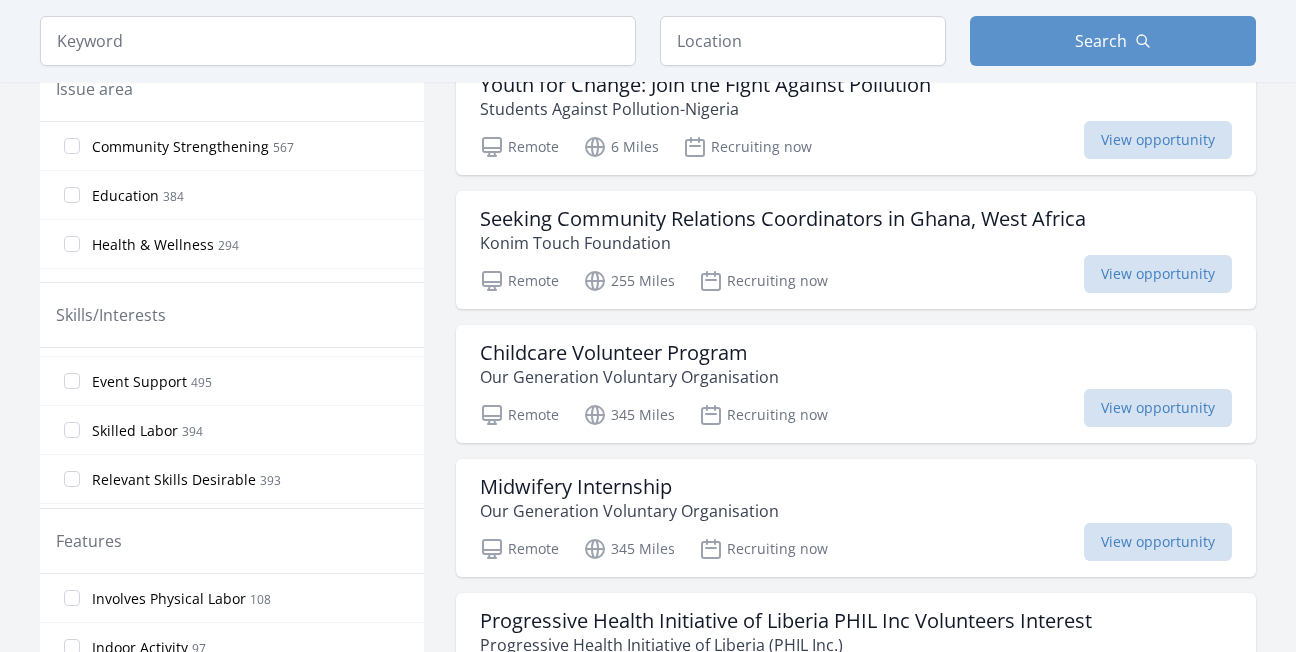 scroll, scrollTop: 645, scrollLeft: 0, axis: vertical 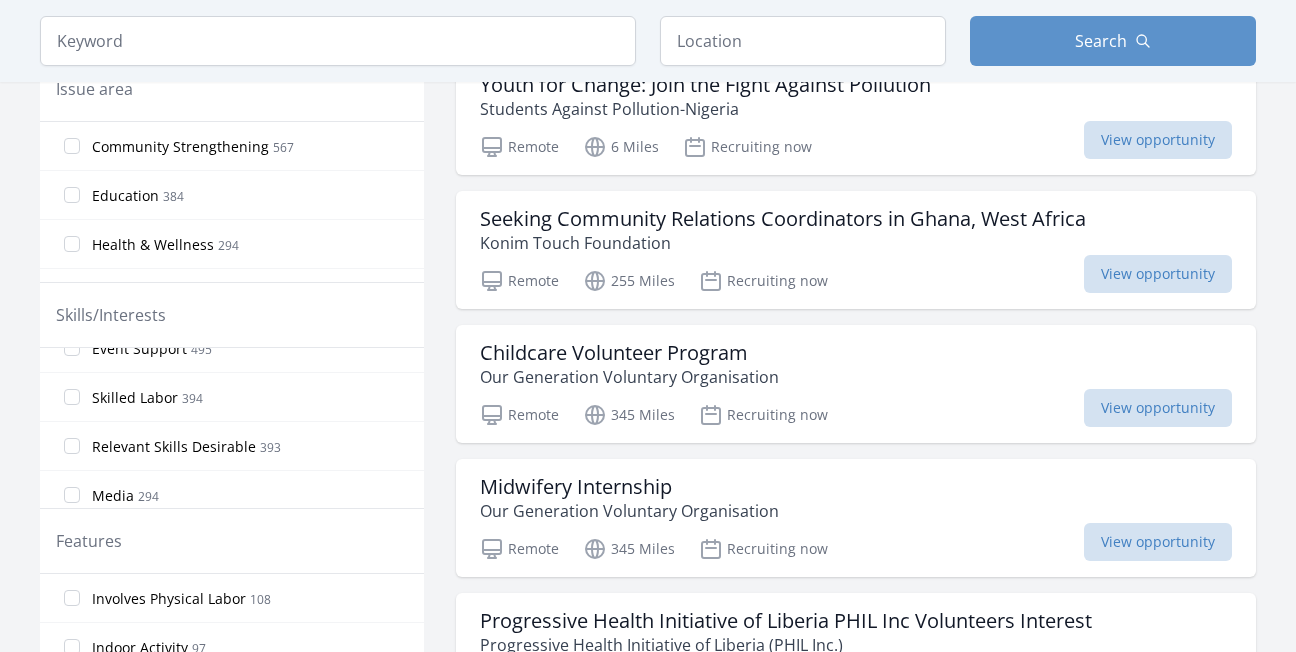 click on "Active filters
Clear filters
Presence : Remote ✕
In-Person or Remote:   Remote   In-Person   All
Commitment:   Ongoing   Event   All
Issue area   Community Strengthening   567   Education   384   Health & Wellness   294   Children & Youth   230   Technology   162   Seniors   143   Hunger   134   Arts & Culture   101   Women's Issues   78   Disabilities   71   Literacy   63   Animals   62   Job Training & Employment   62   Veterans & Military Families   62   Environment   55   Poverty   48   Immigrant & Refugee Services   46   Civil Rights   39   Mentoring   33     29     23" at bounding box center [648, 1023] 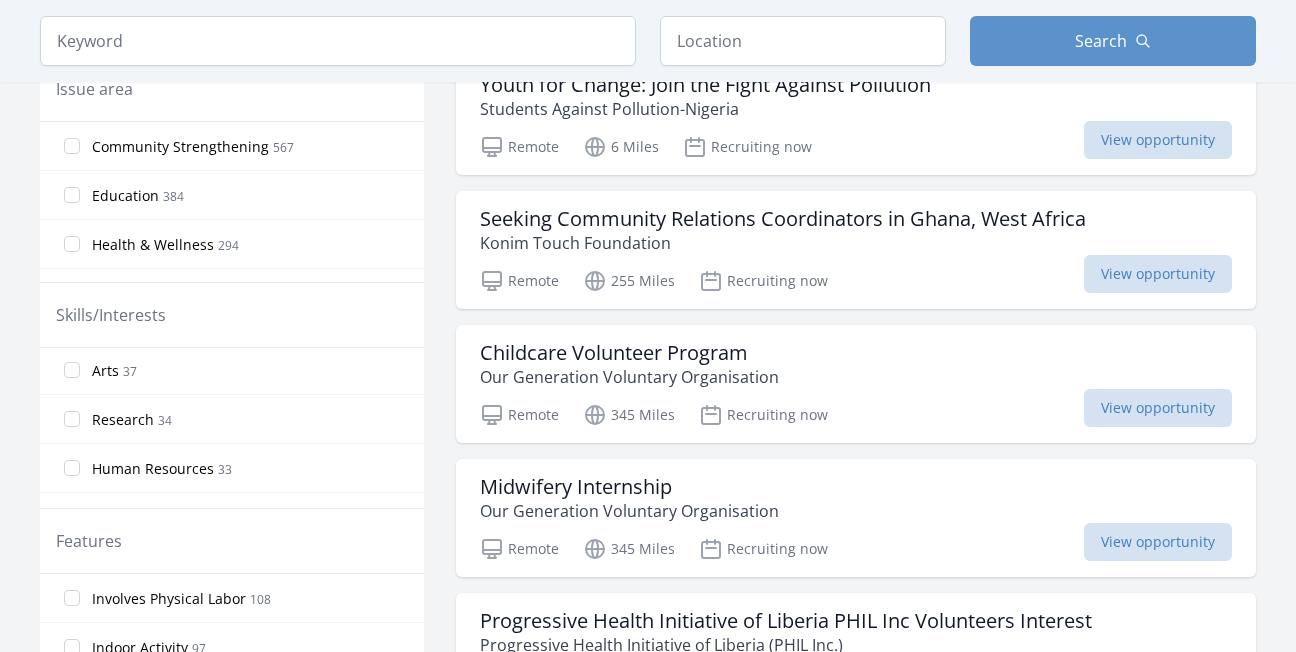scroll, scrollTop: 1603, scrollLeft: 0, axis: vertical 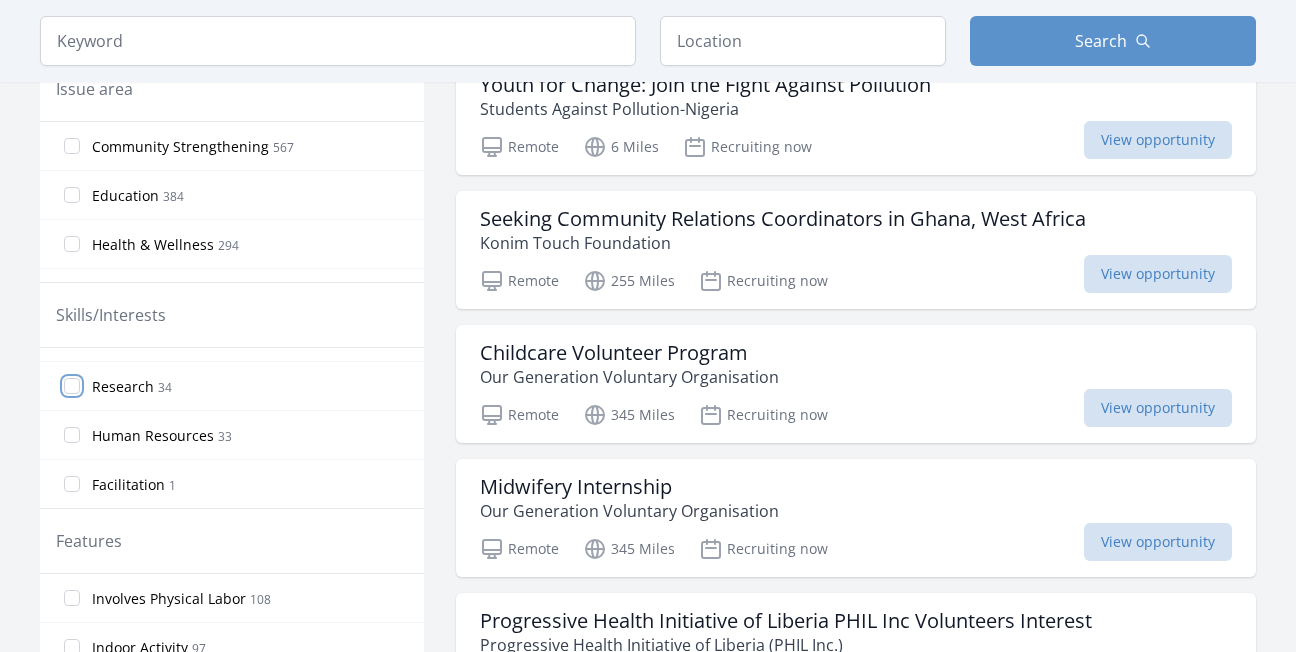 click on "Research   34" at bounding box center (72, 386) 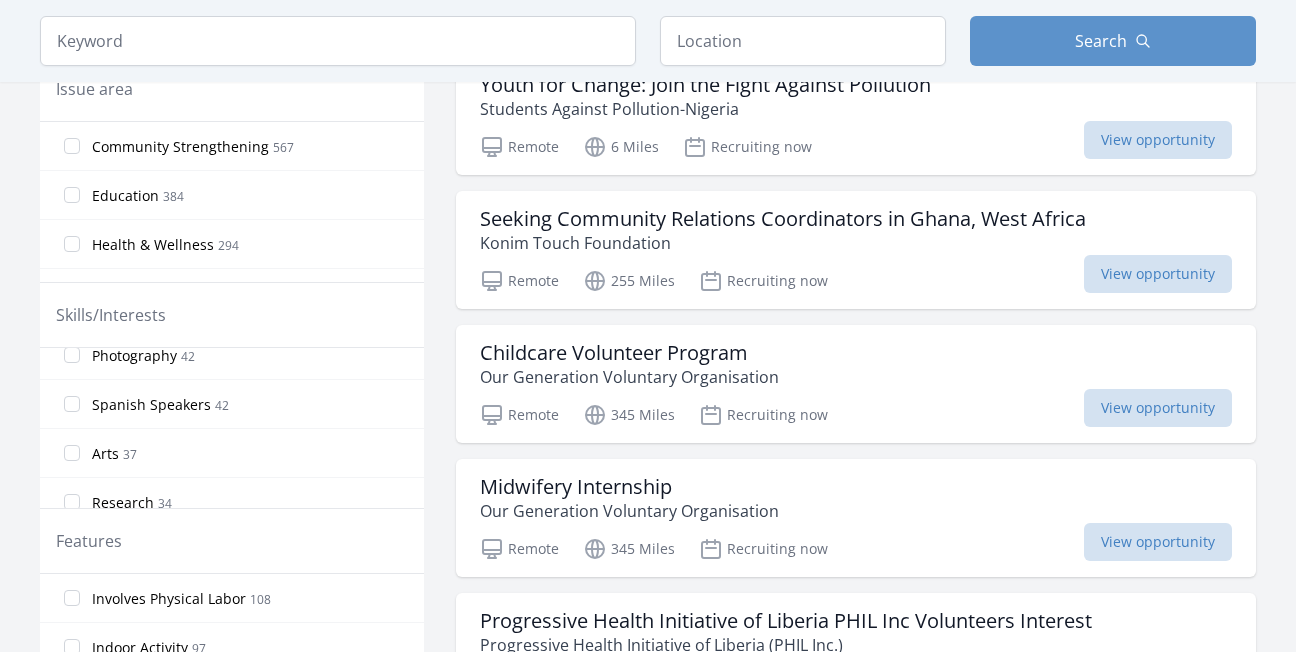 scroll, scrollTop: 1603, scrollLeft: 0, axis: vertical 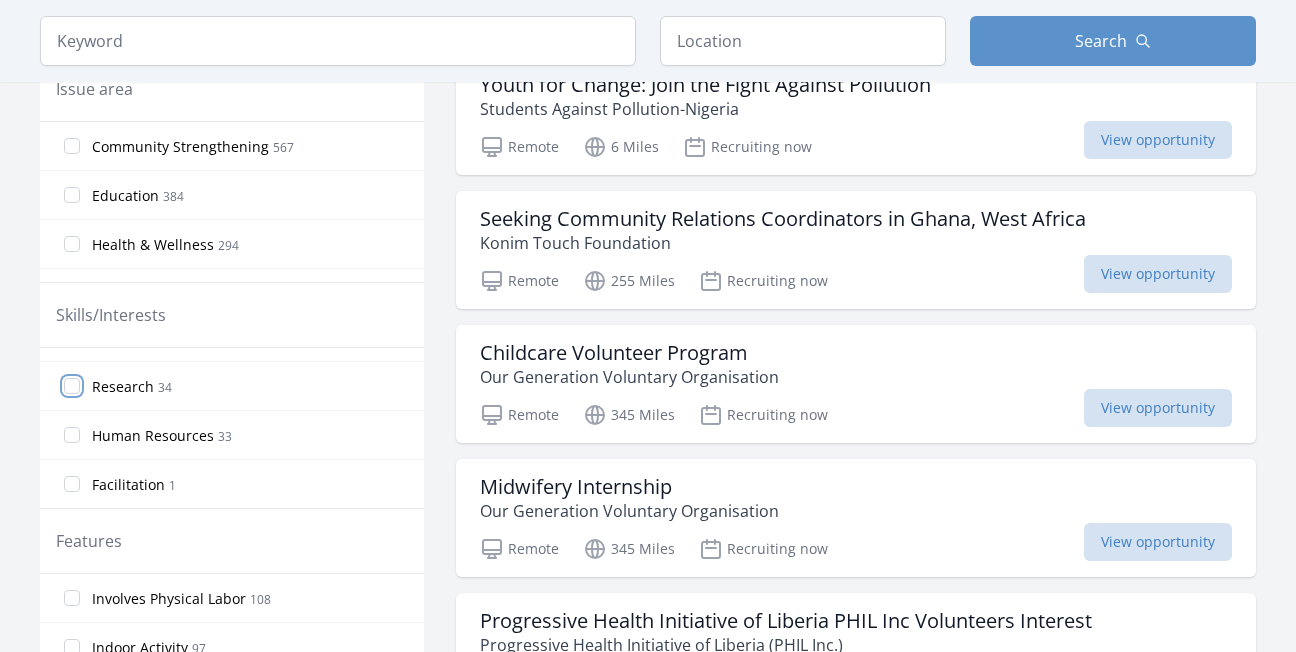 click on "Research   34" at bounding box center [72, 386] 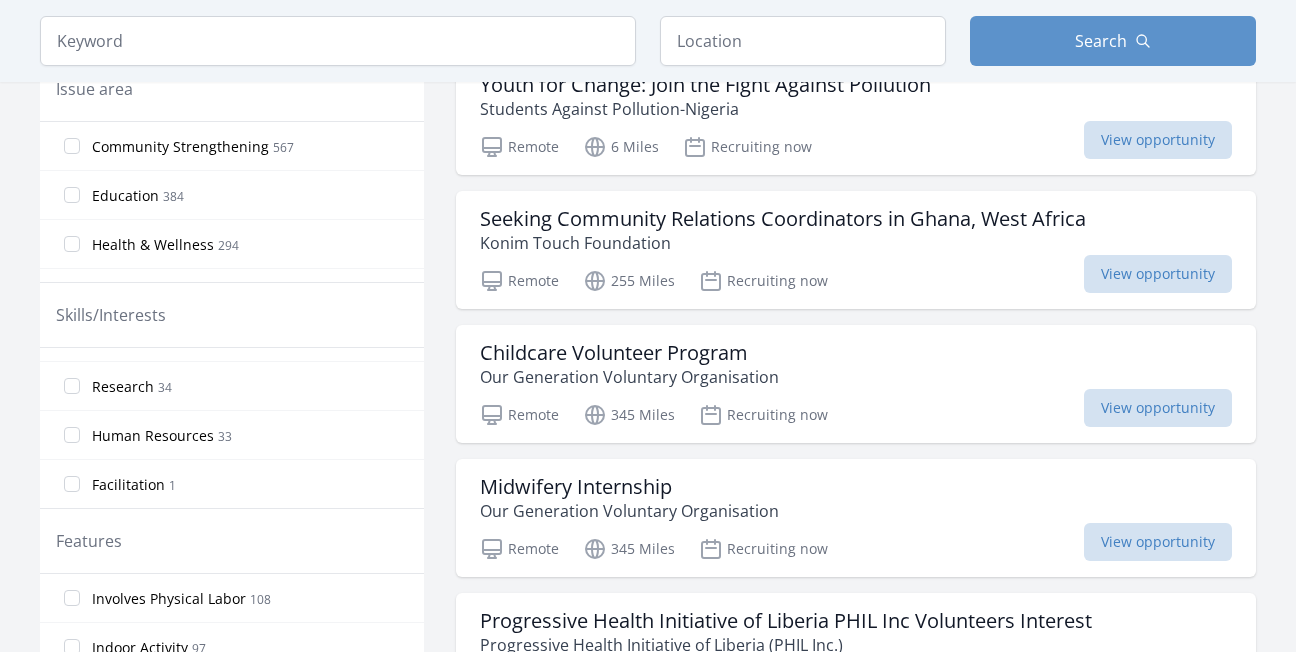 click on "Research   34" at bounding box center [232, 386] 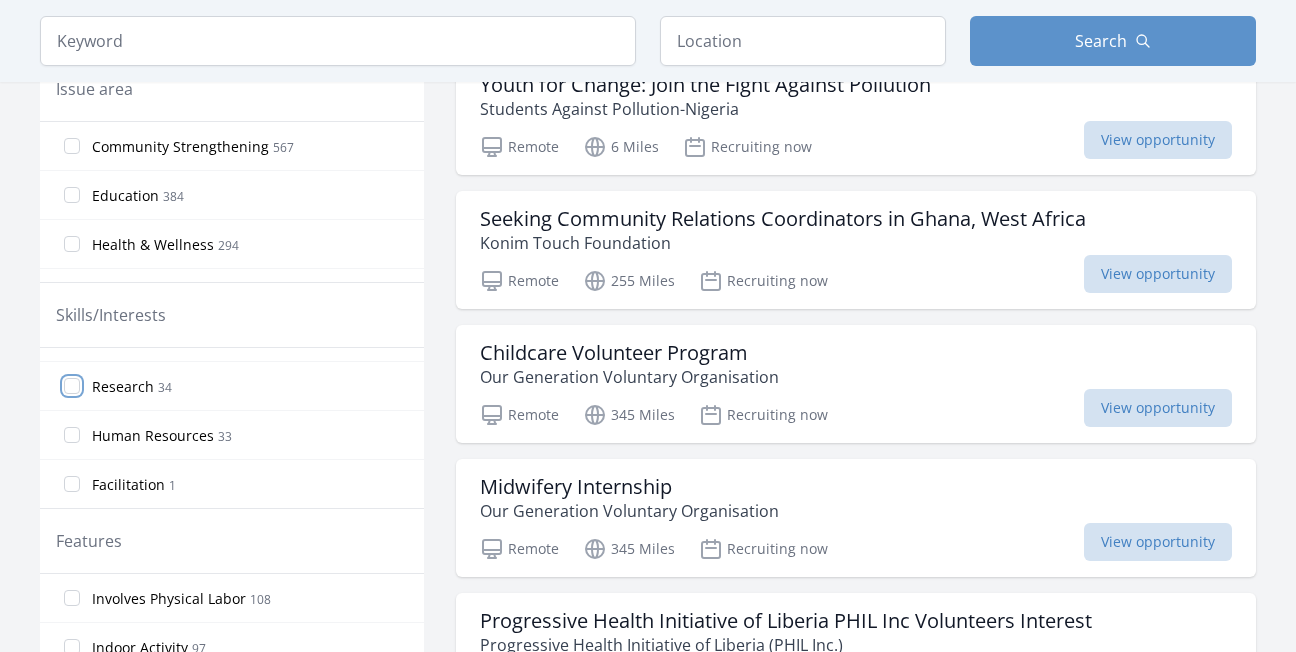 click on "Research   34" at bounding box center (72, 386) 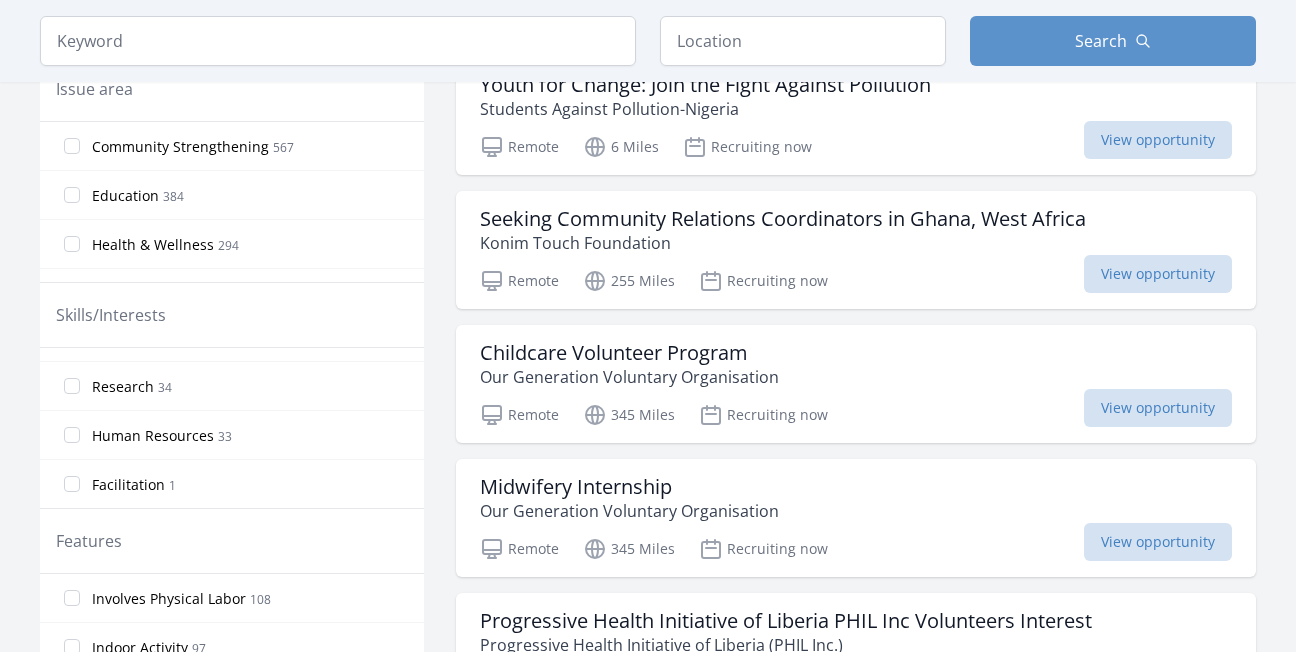 click on "Research   34" at bounding box center (232, 386) 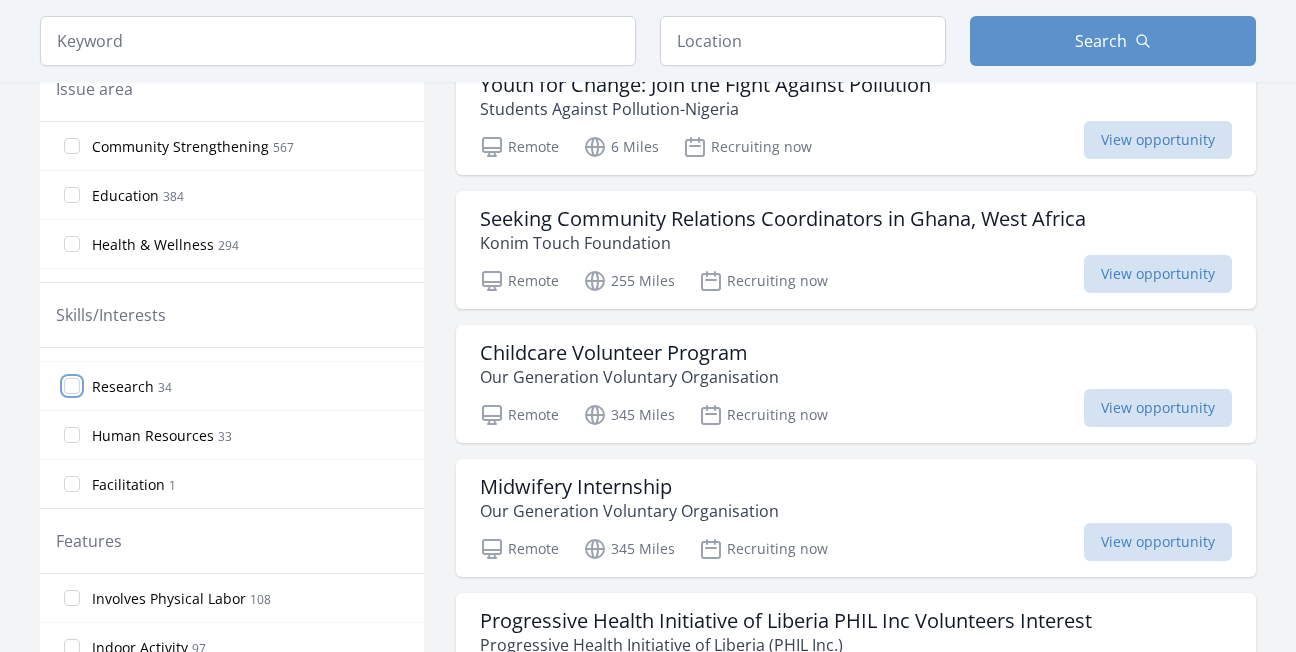click on "Research   34" at bounding box center [72, 386] 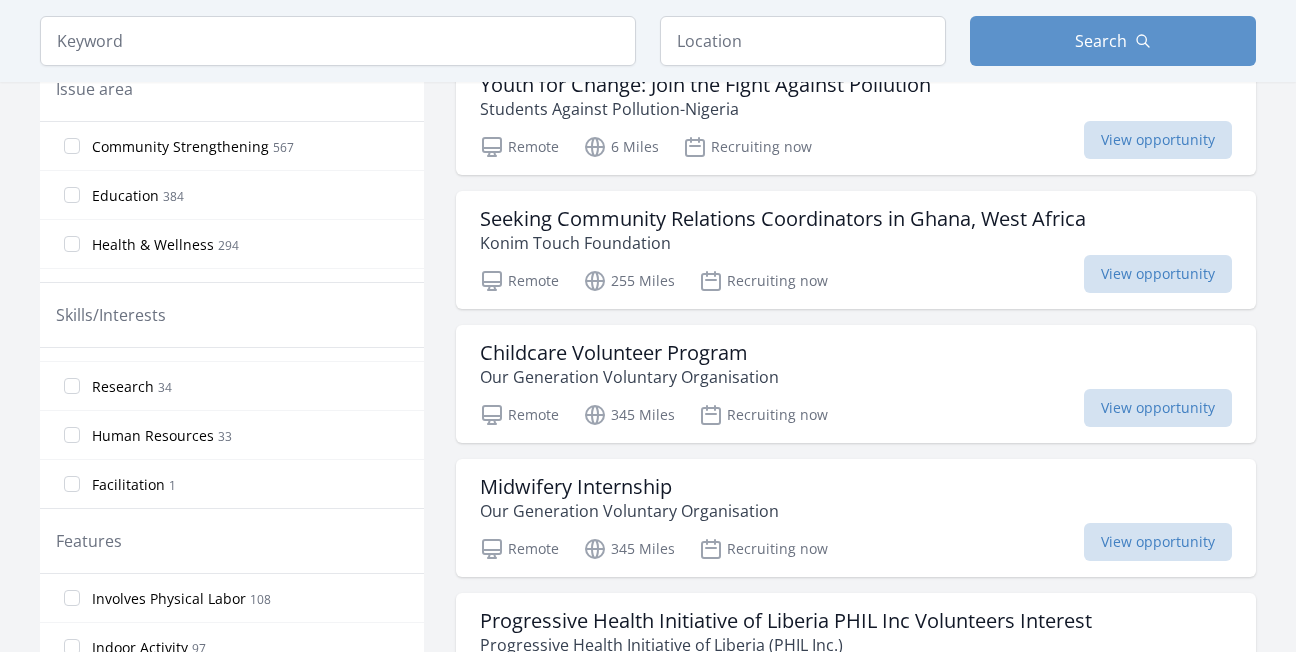 click on "Research" at bounding box center (123, 387) 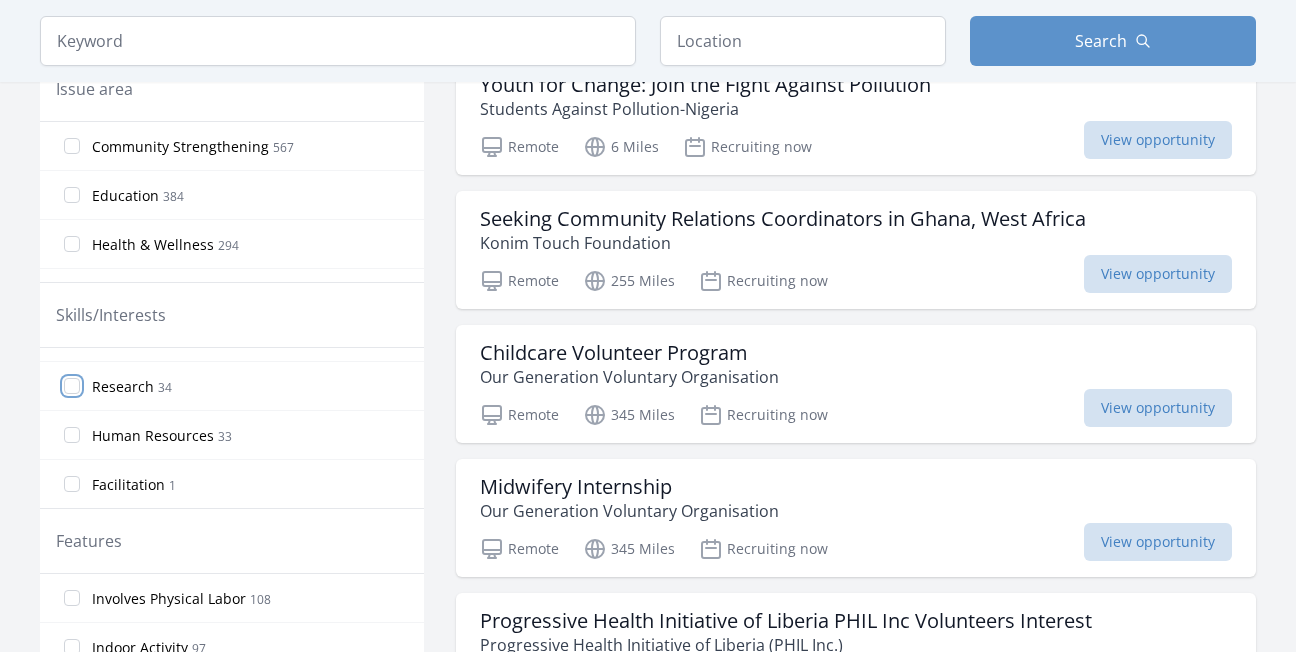 click on "Research   34" at bounding box center [72, 386] 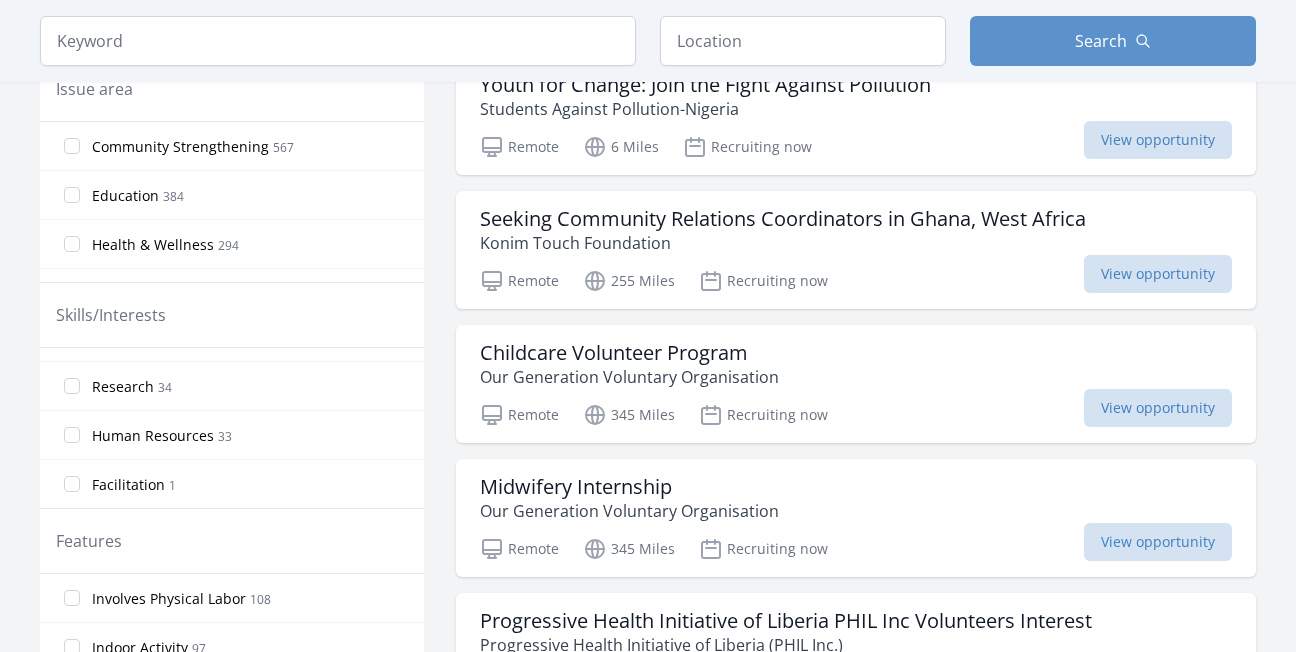 click on "Research   34" at bounding box center (232, 386) 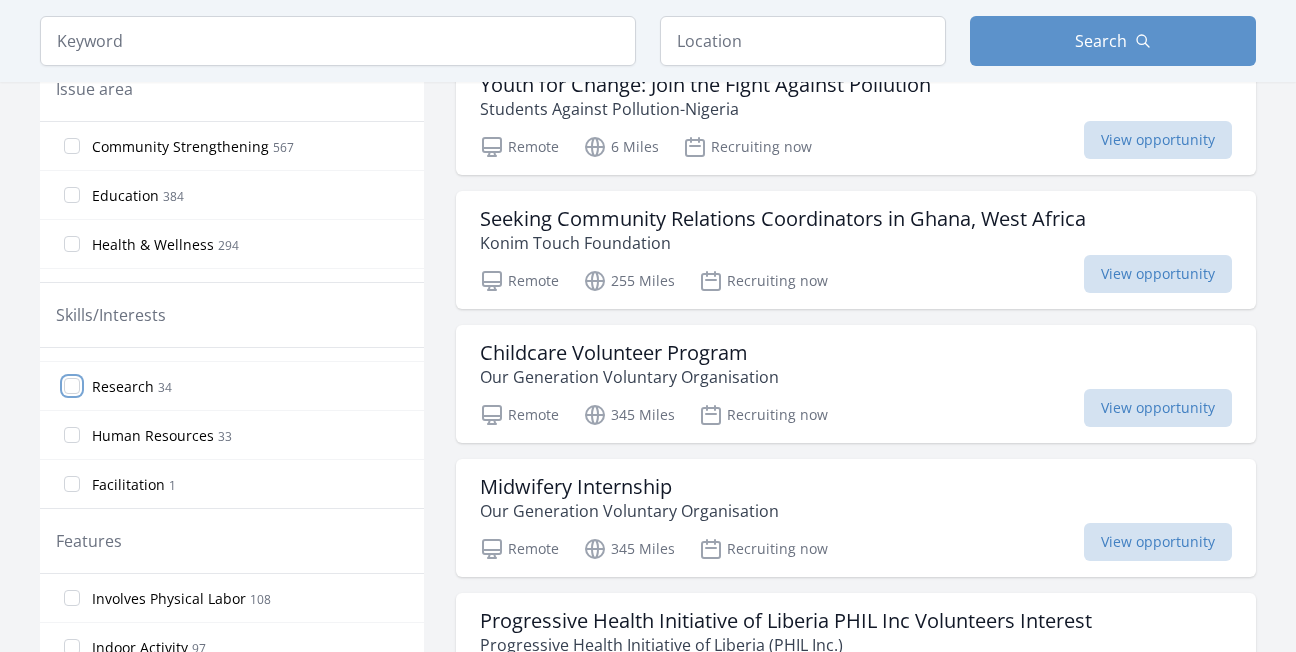 click on "Research   34" at bounding box center (72, 386) 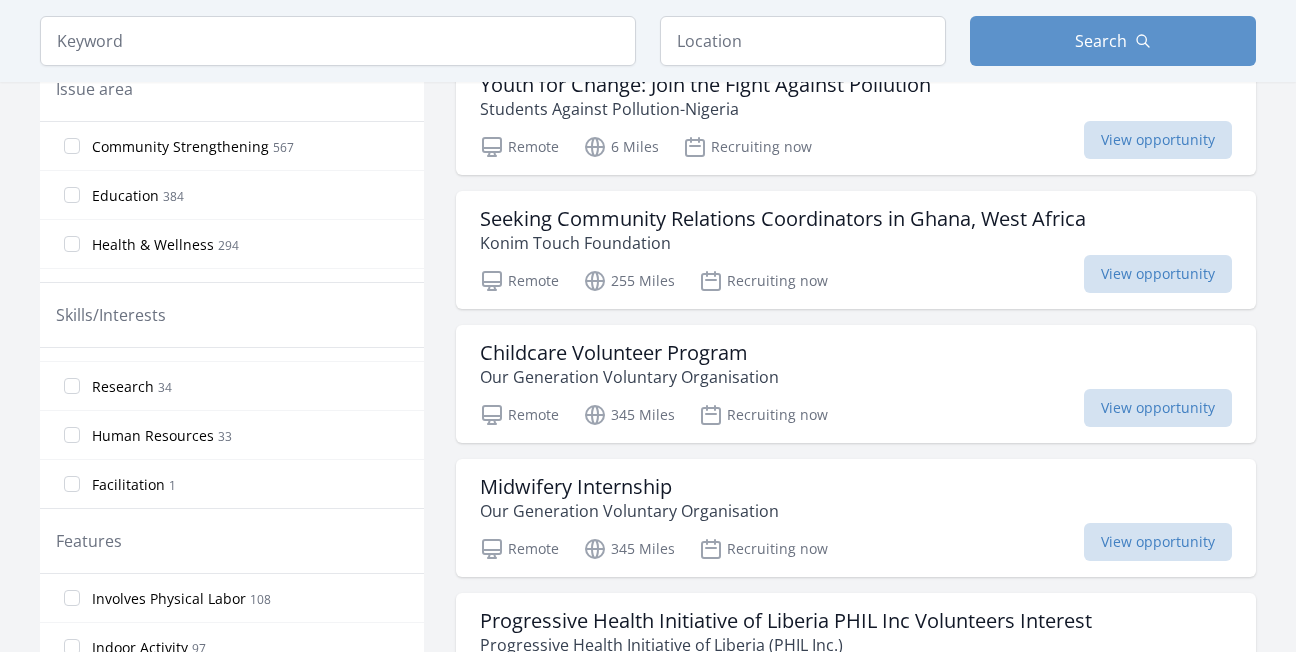 click on "34" at bounding box center [165, 387] 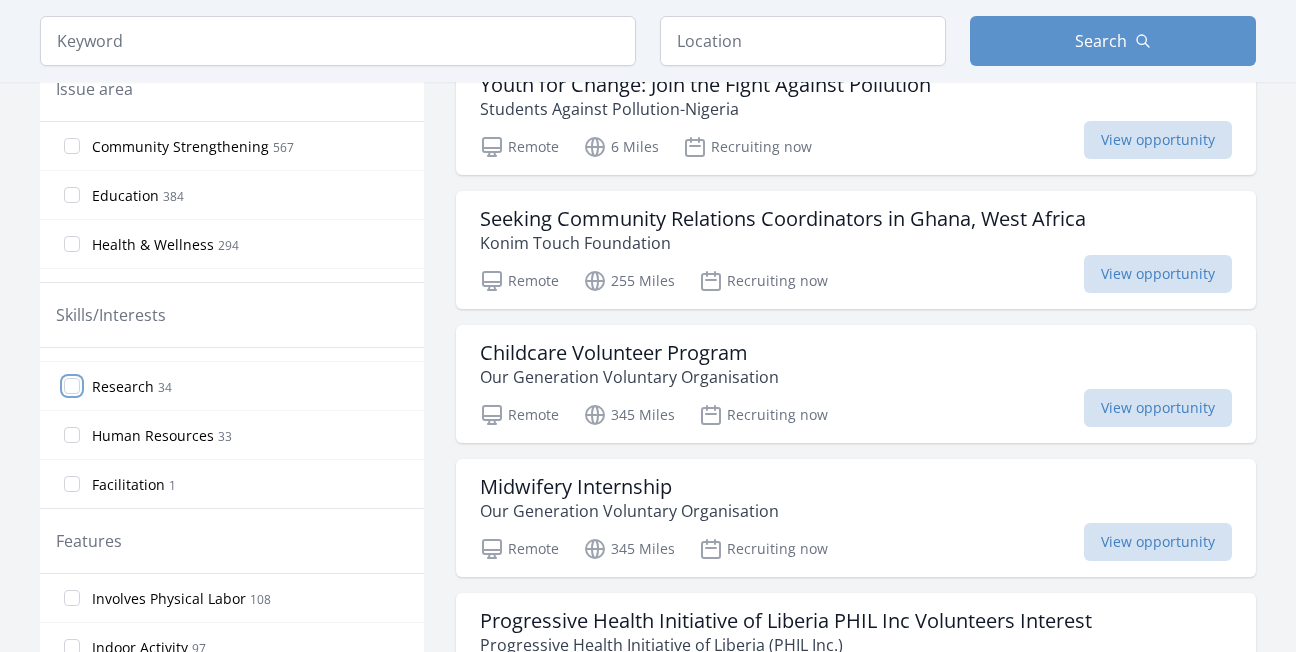 click on "Research   34" at bounding box center [72, 386] 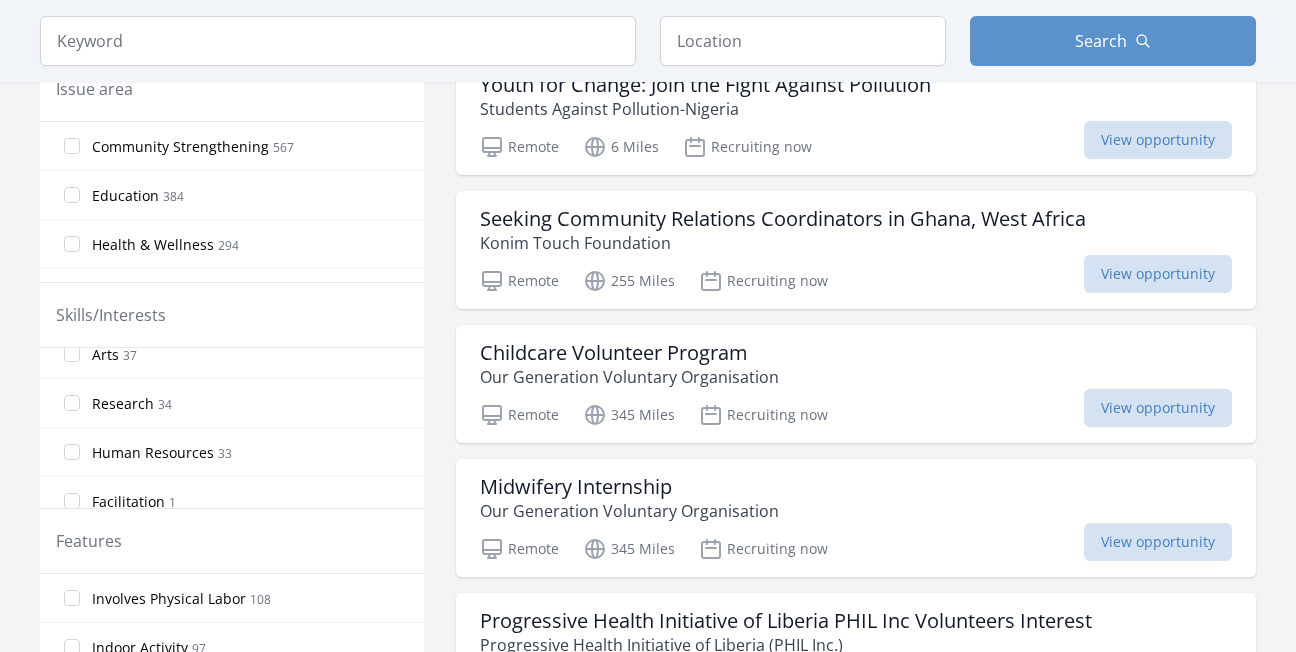 scroll, scrollTop: 1603, scrollLeft: 0, axis: vertical 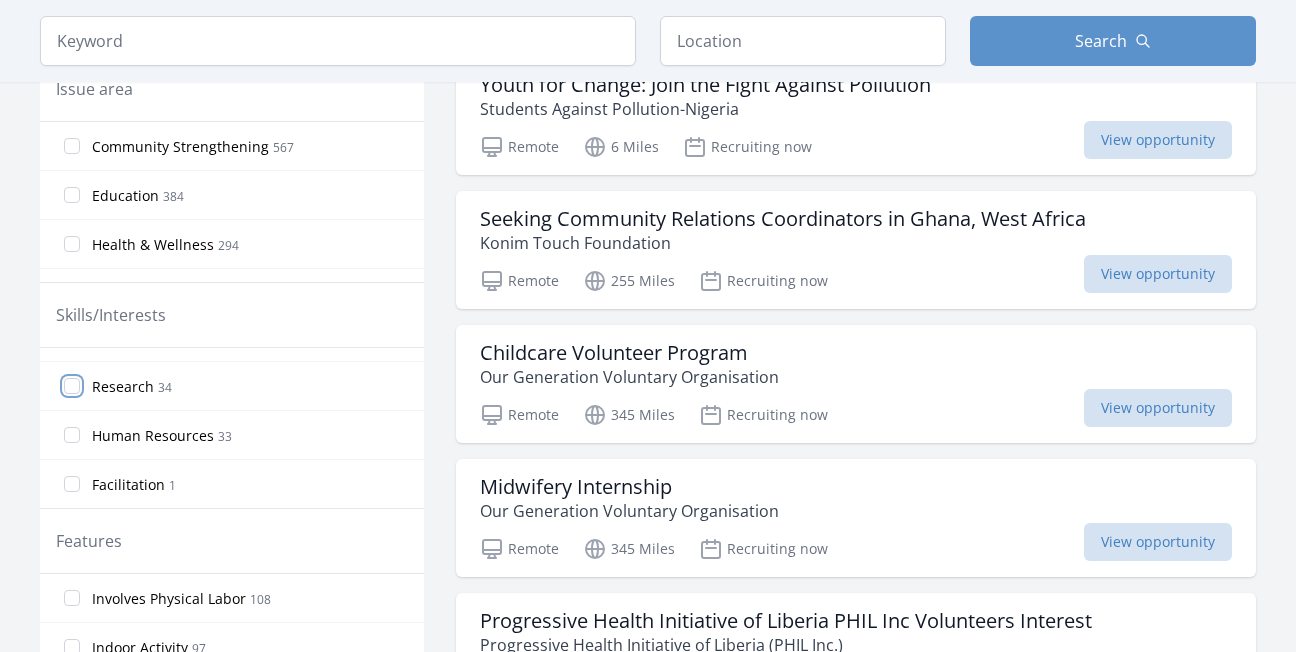 click on "Research   34" at bounding box center [72, 386] 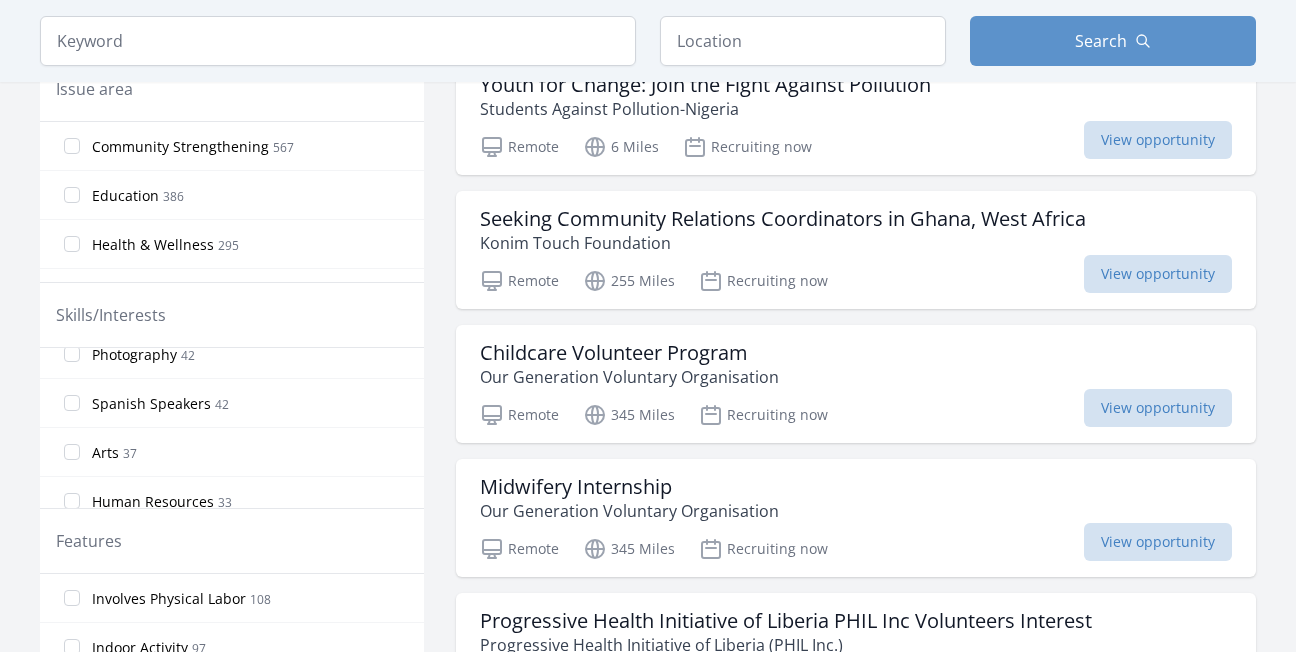 scroll, scrollTop: 1603, scrollLeft: 0, axis: vertical 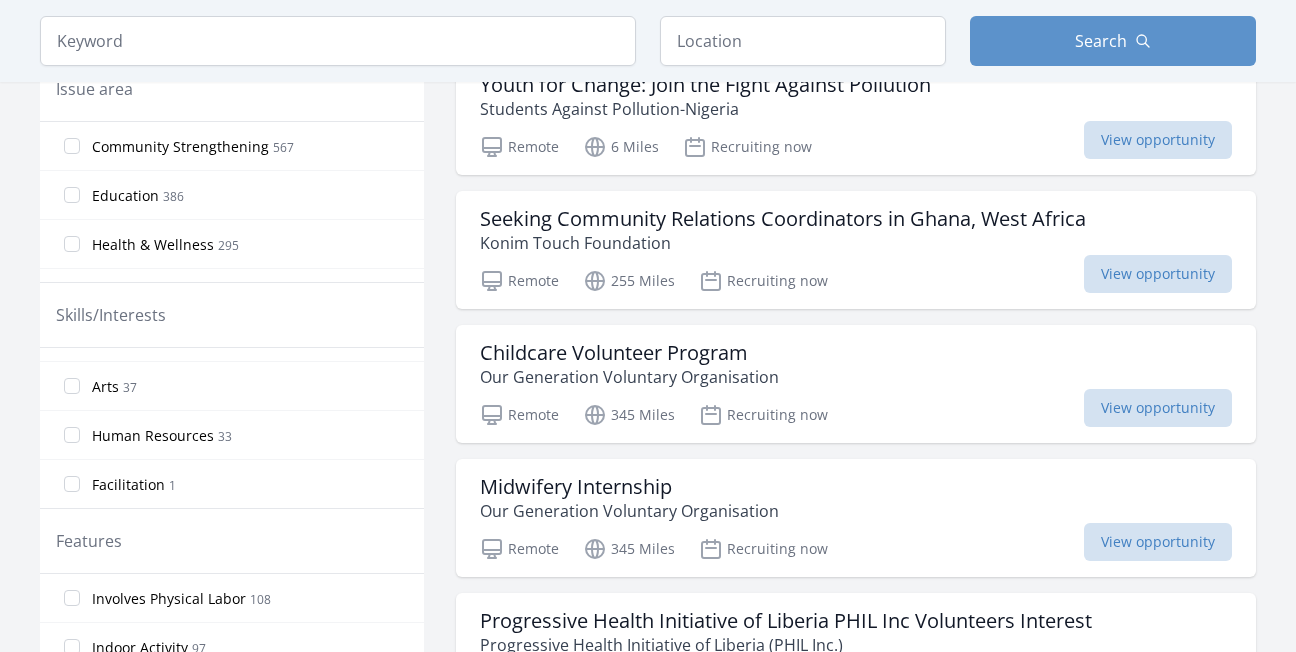 click on "Active filters
Clear filters
Presence : Remote ✕
In-Person or Remote:   Remote   In-Person   All
Commitment:   Ongoing   Event   All
Issue area   Community Strengthening   567   Education   386   Health & Wellness   295   Children & Youth   231   Technology   162   Seniors   143   Hunger   134   Arts & Culture   101   Women's Issues   78   Disabilities   71   Animals   63   Literacy   63   Job Training & Employment   62   Veterans & Military Families   62   Environment   55   Poverty   48   Immigrant & Refugee Services   46   Civil Rights   39   Mentoring   33     29     23" at bounding box center (648, 1023) 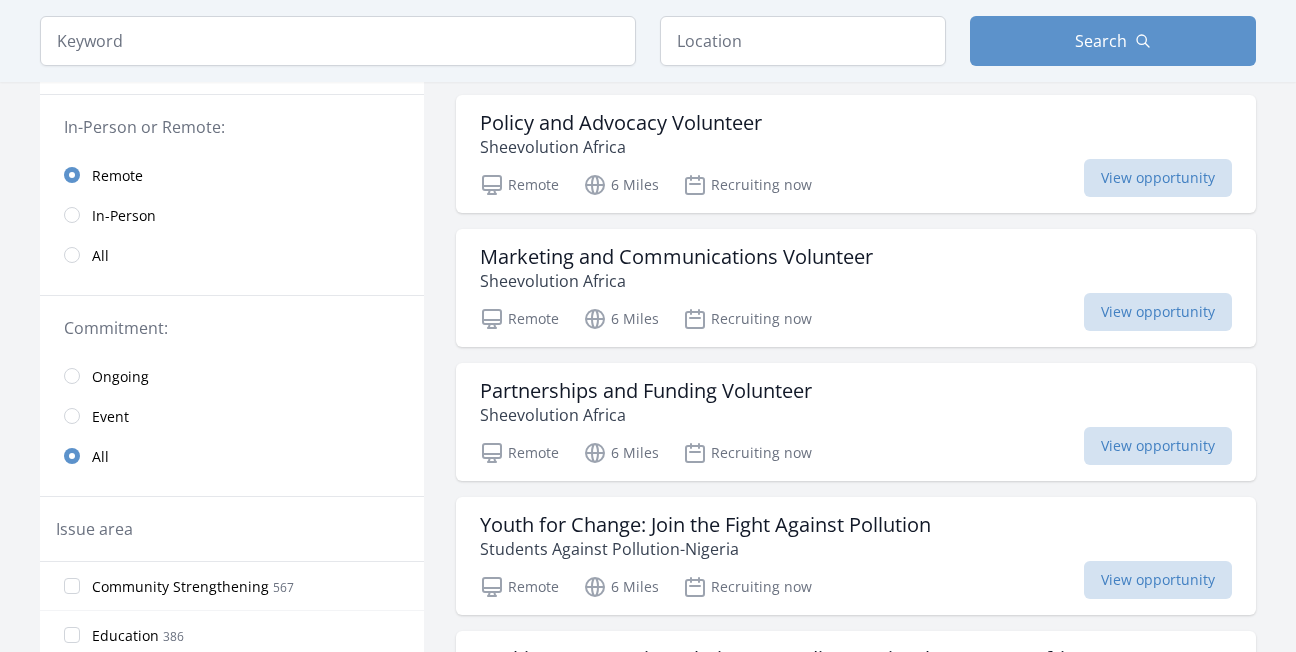 scroll, scrollTop: 238, scrollLeft: 0, axis: vertical 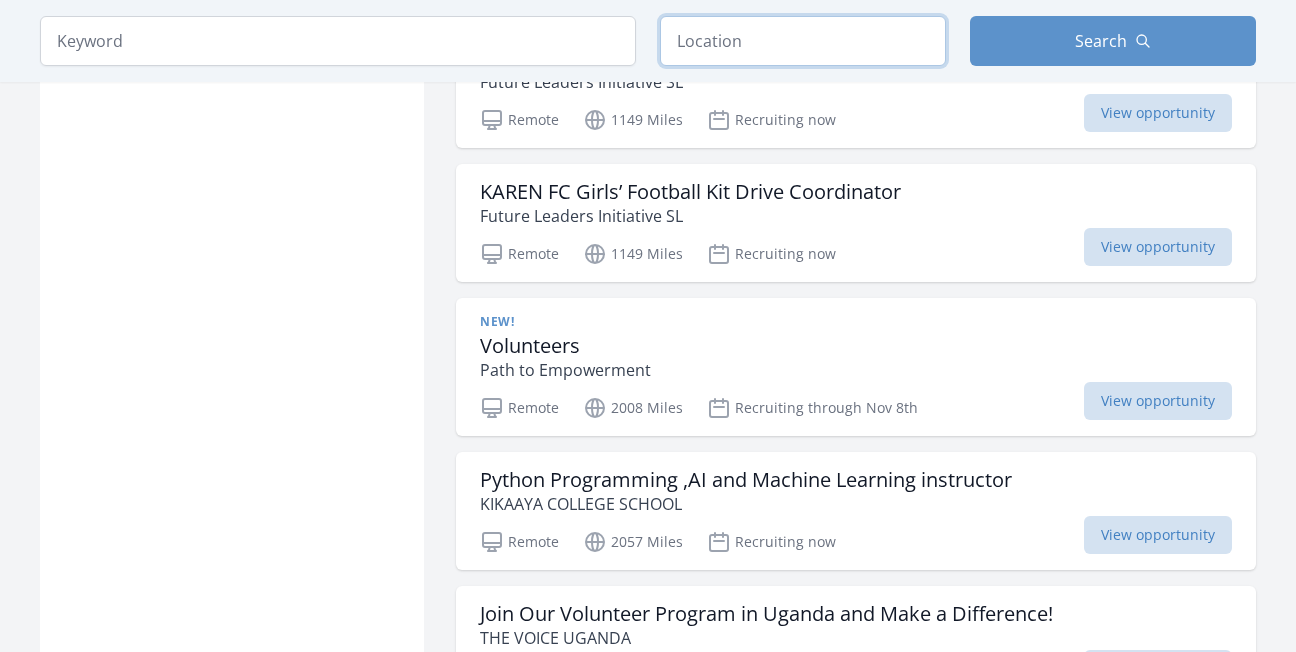 click at bounding box center (803, 41) 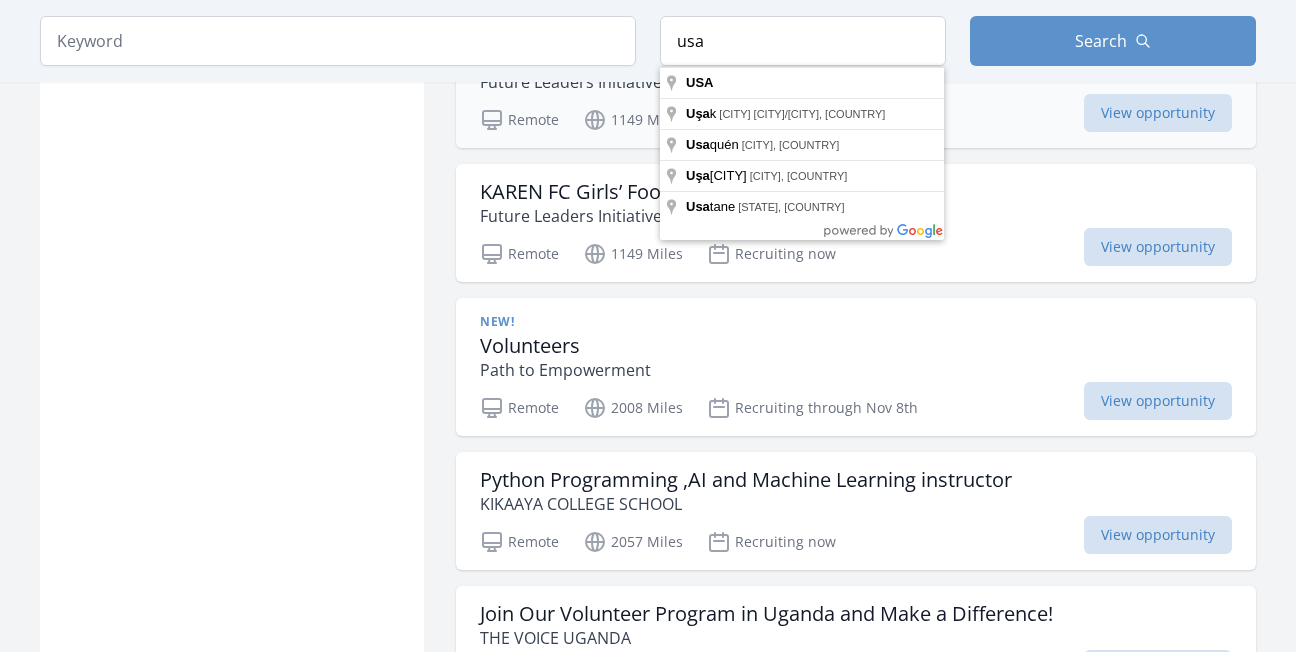 type on "USA" 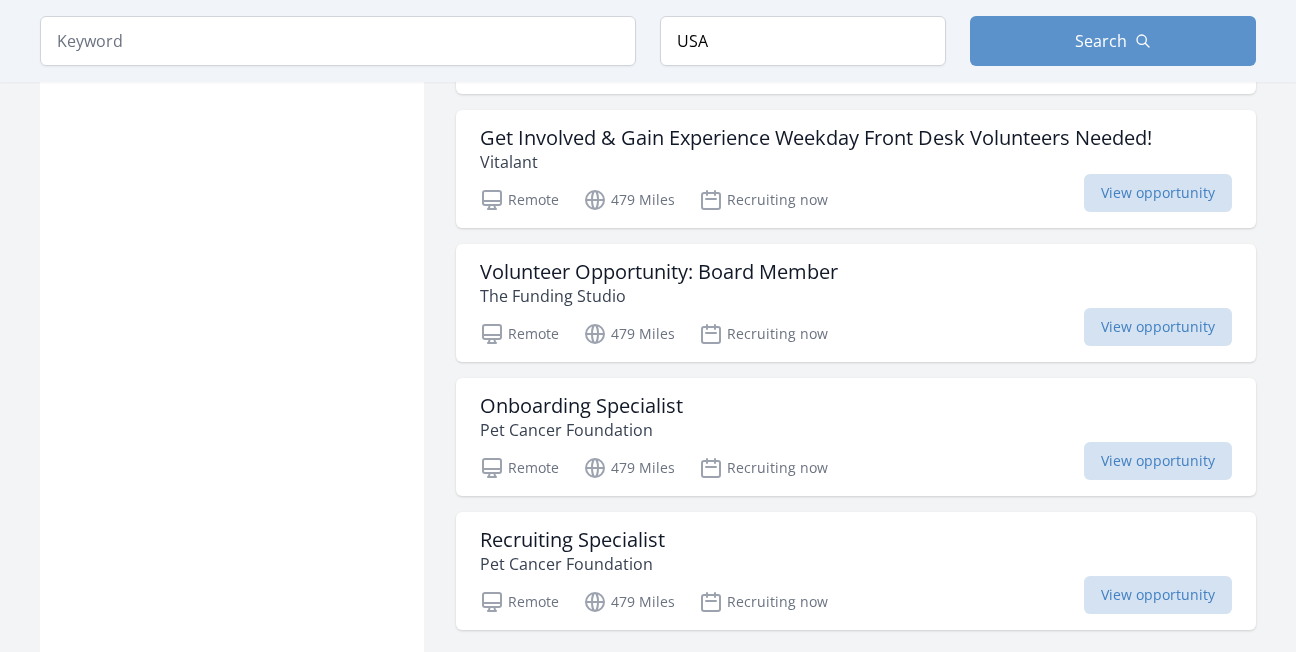 scroll, scrollTop: 2368, scrollLeft: 0, axis: vertical 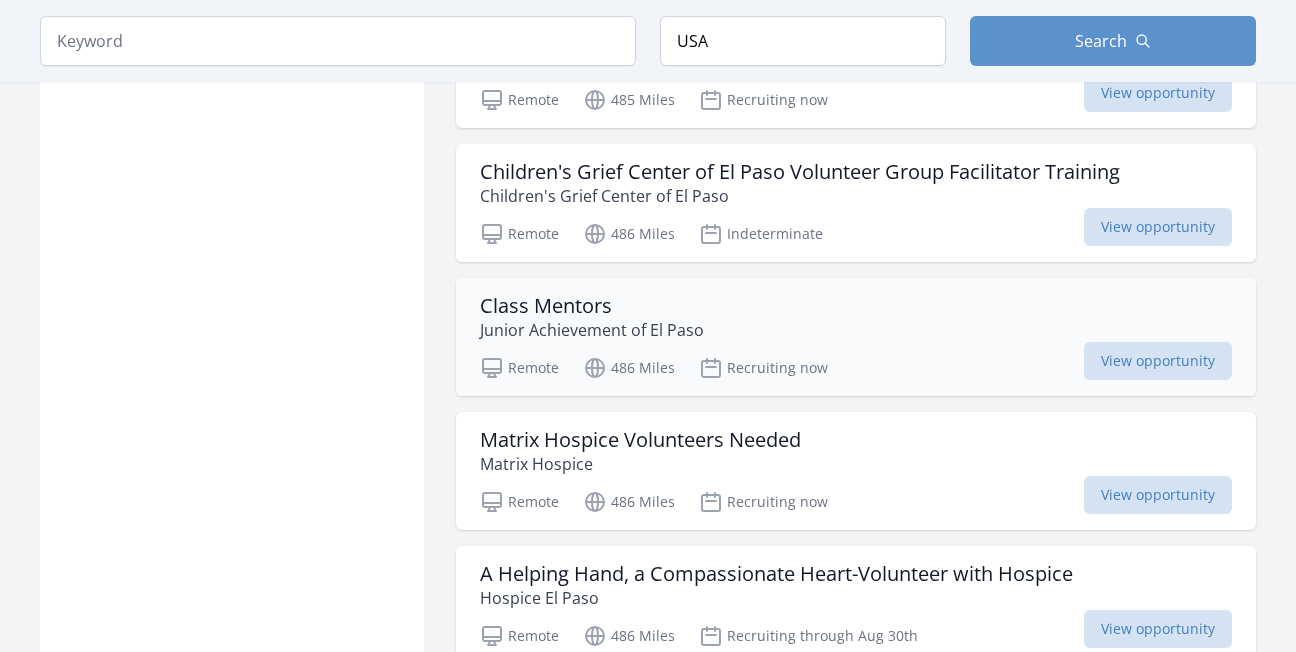 click on "Class Mentors
Junior Achievement of El Paso
Remote
486 Miles
Recruiting now
View opportunity" at bounding box center [856, 337] 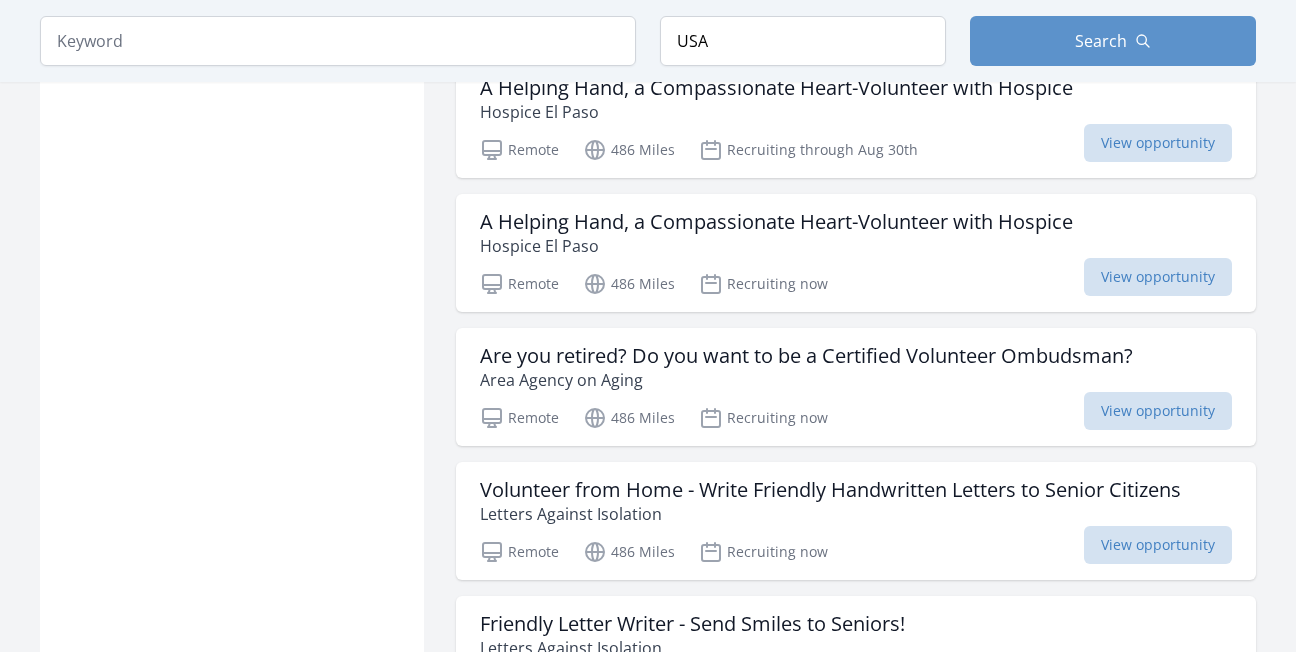 scroll, scrollTop: 4029, scrollLeft: 0, axis: vertical 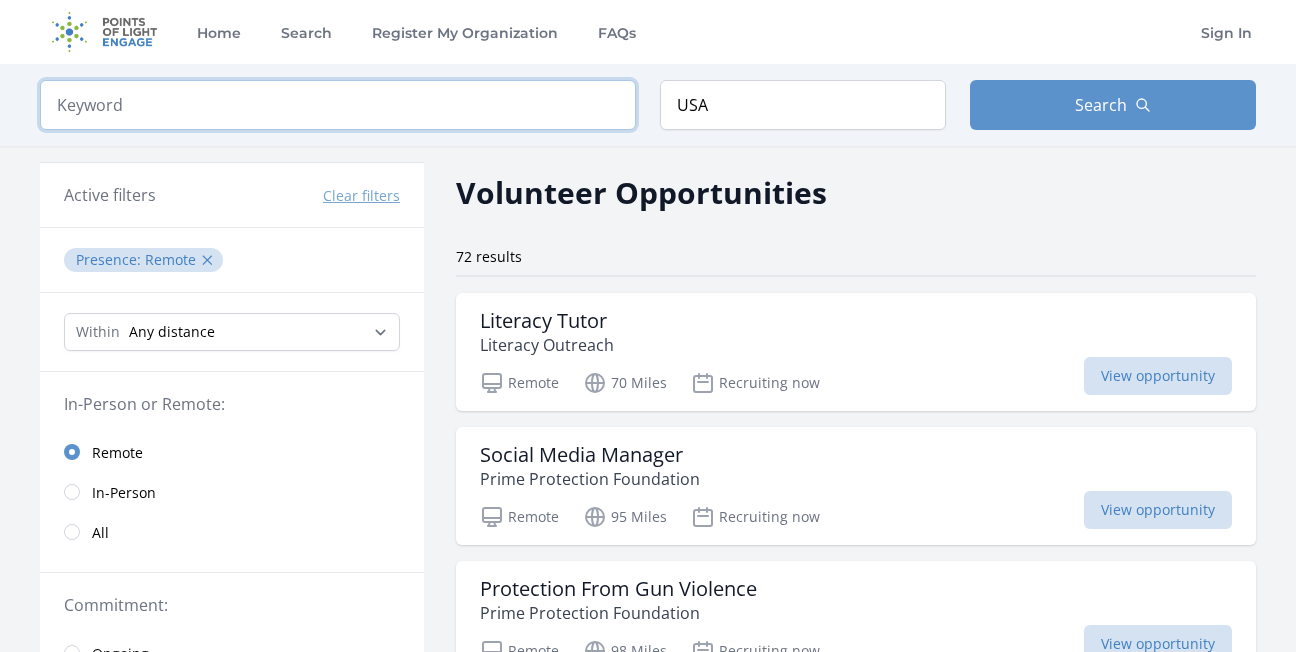 click at bounding box center [338, 105] 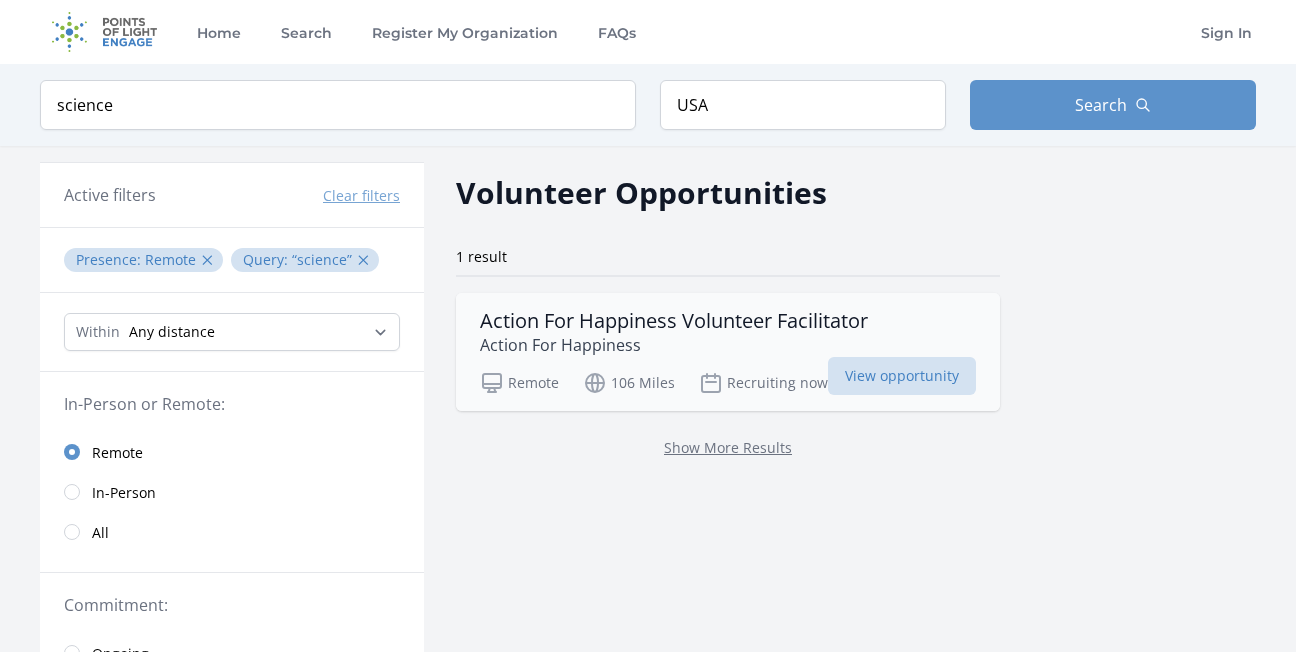 click on "Action For Happiness Volunteer Facilitator" at bounding box center (674, 321) 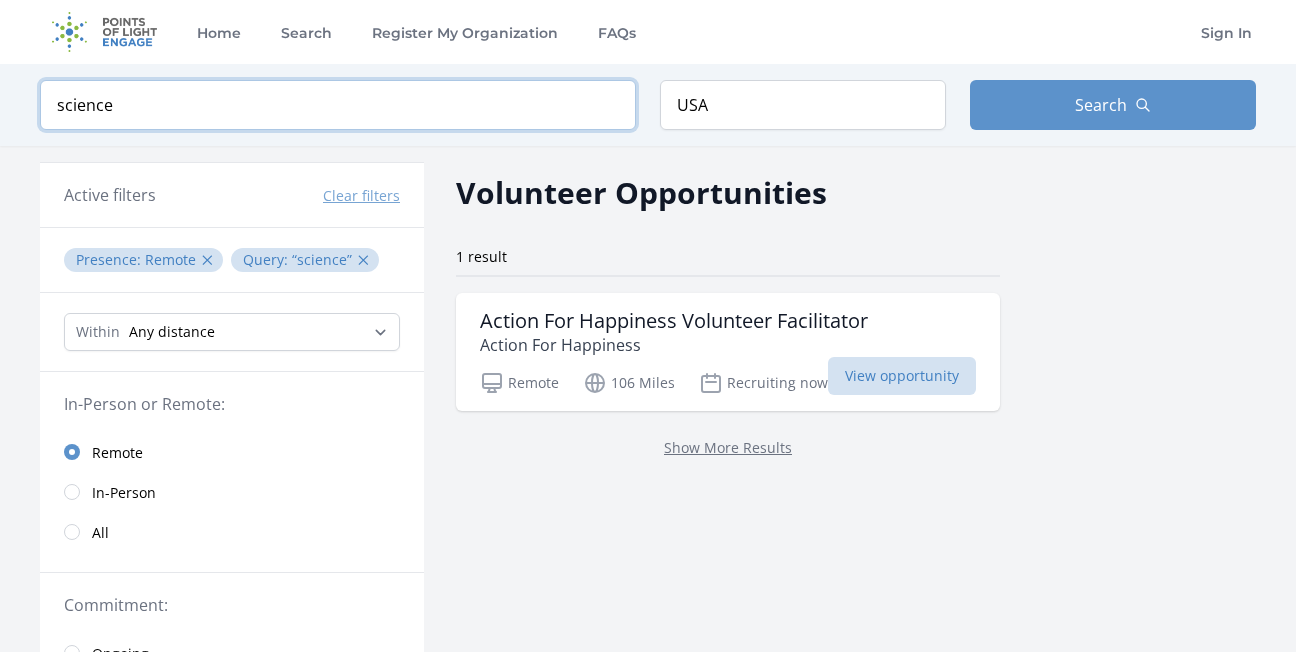 click on "science" at bounding box center [338, 105] 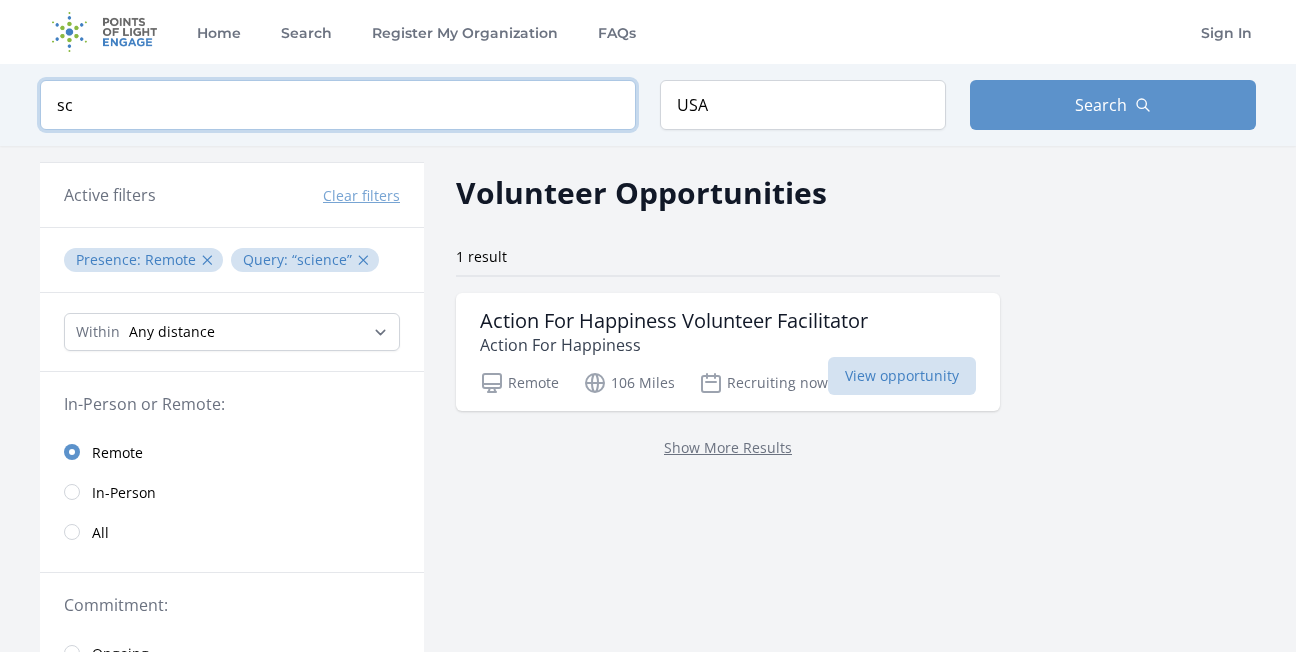 type on "s" 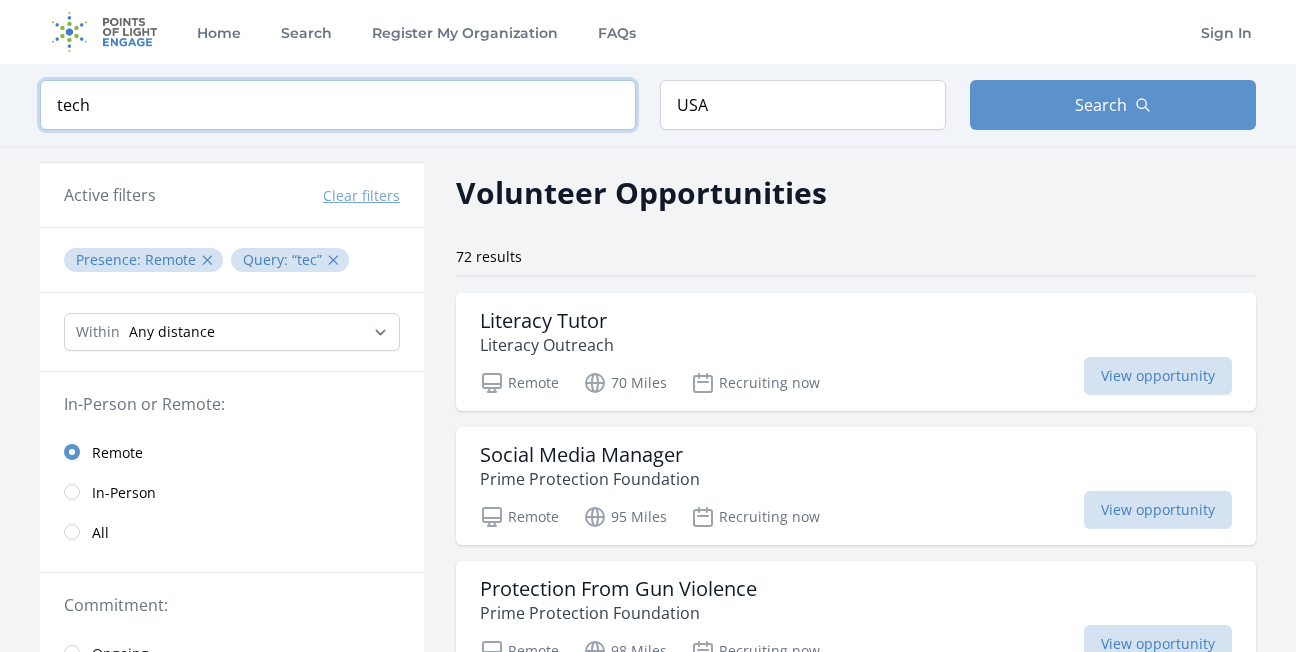click at bounding box center [0, 0] 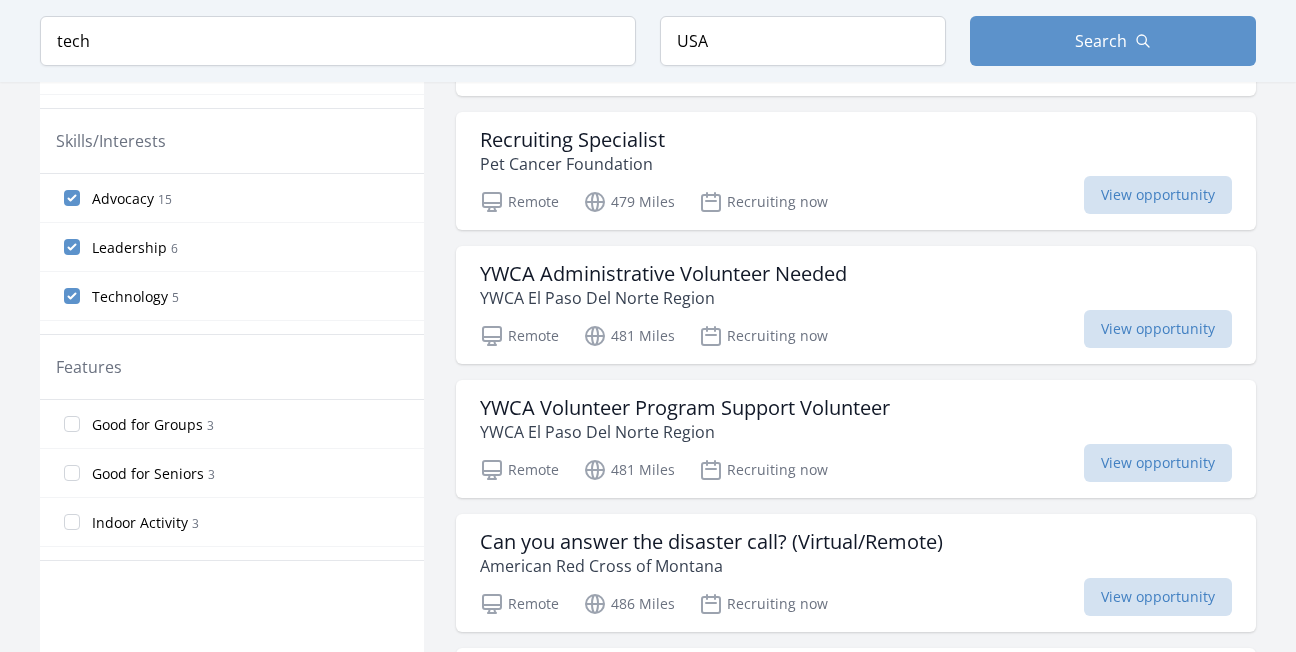 scroll, scrollTop: 857, scrollLeft: 0, axis: vertical 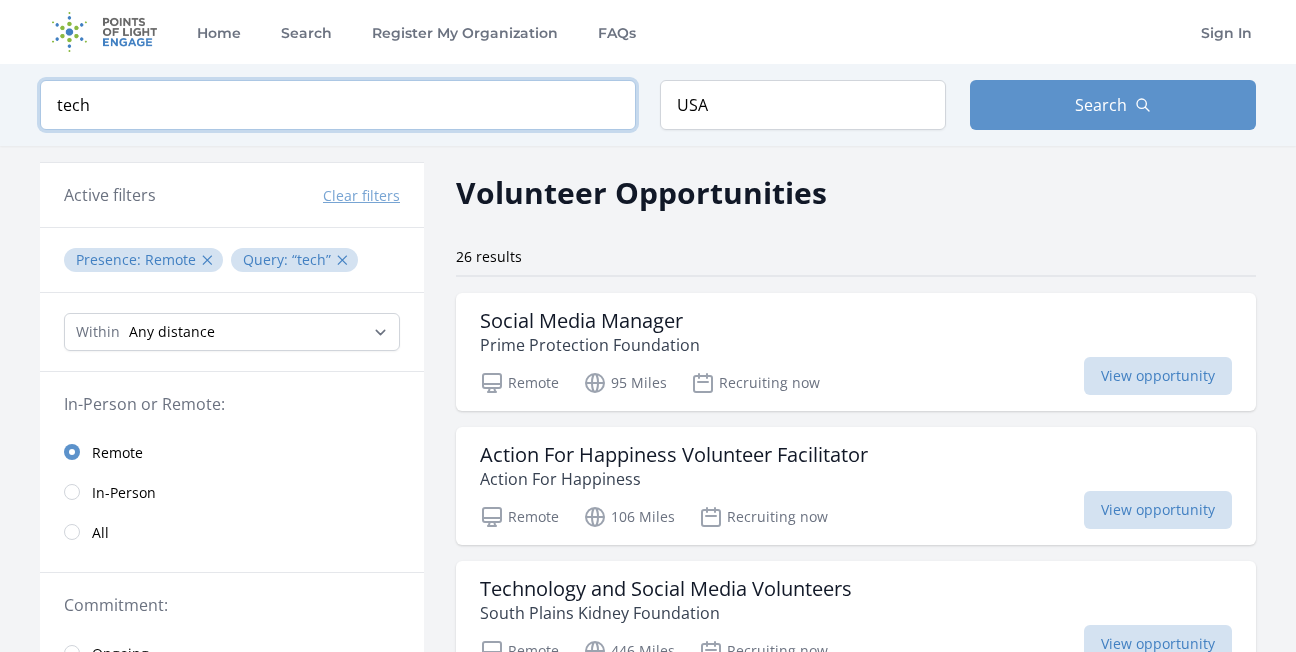 click on "tech" at bounding box center [338, 105] 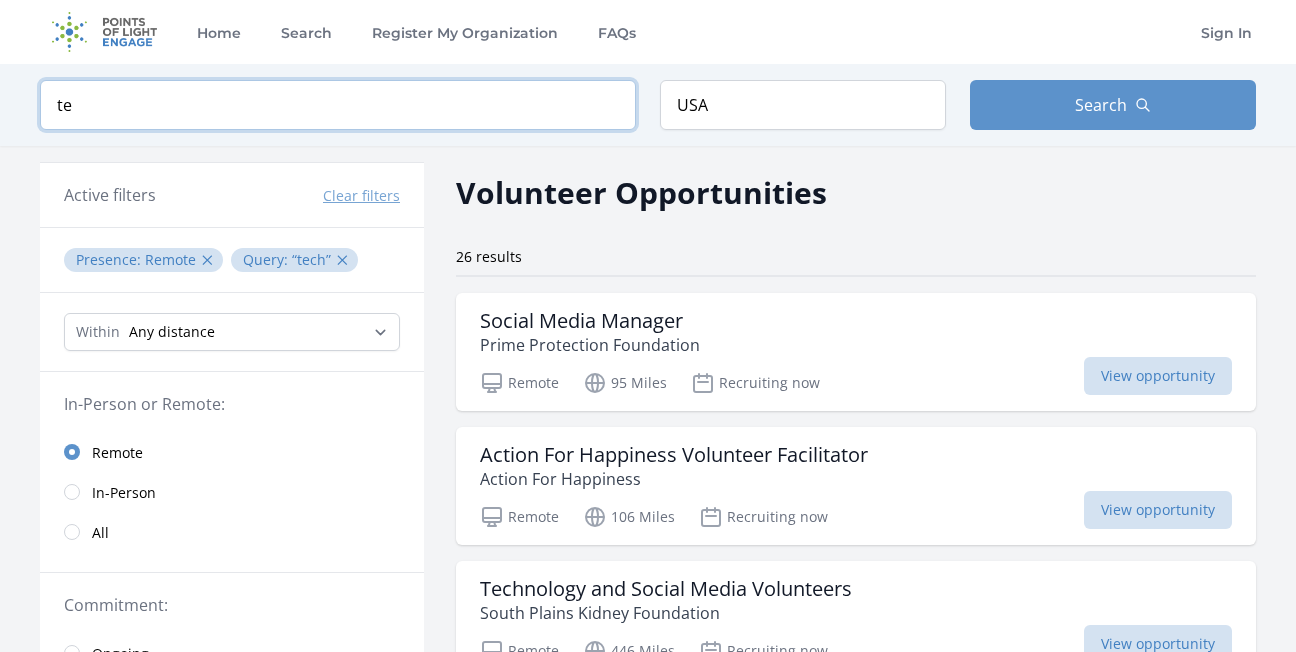 type on "t" 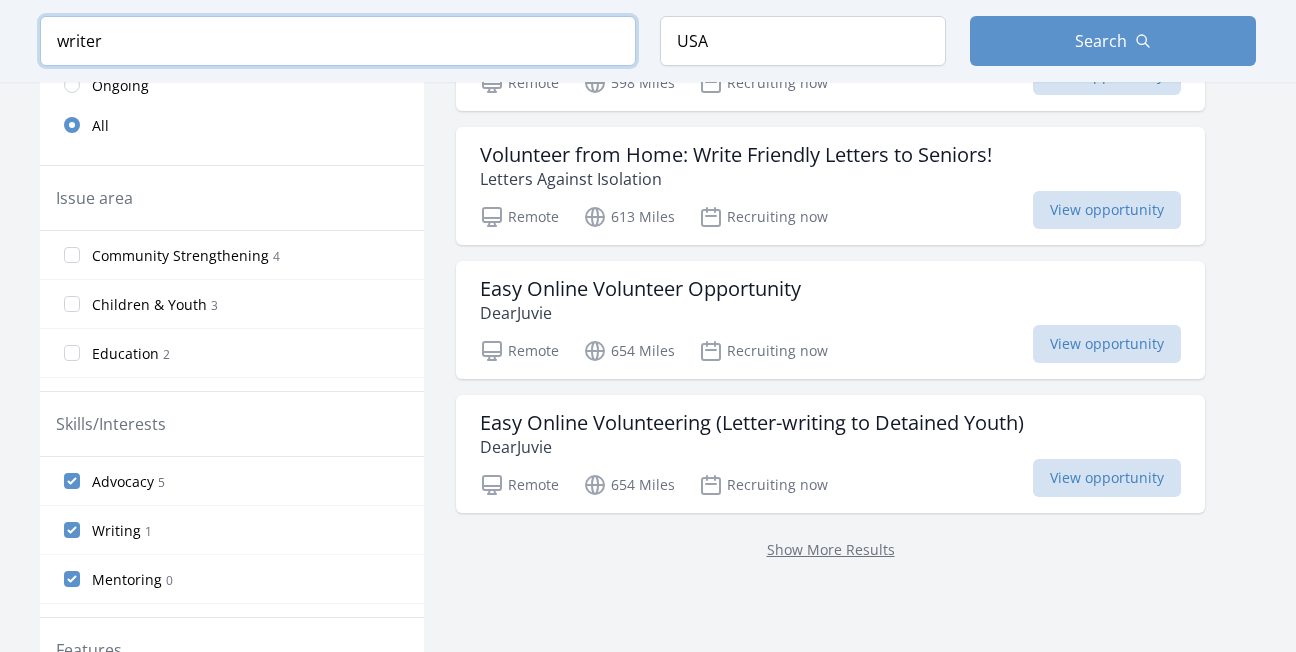 scroll, scrollTop: 571, scrollLeft: 0, axis: vertical 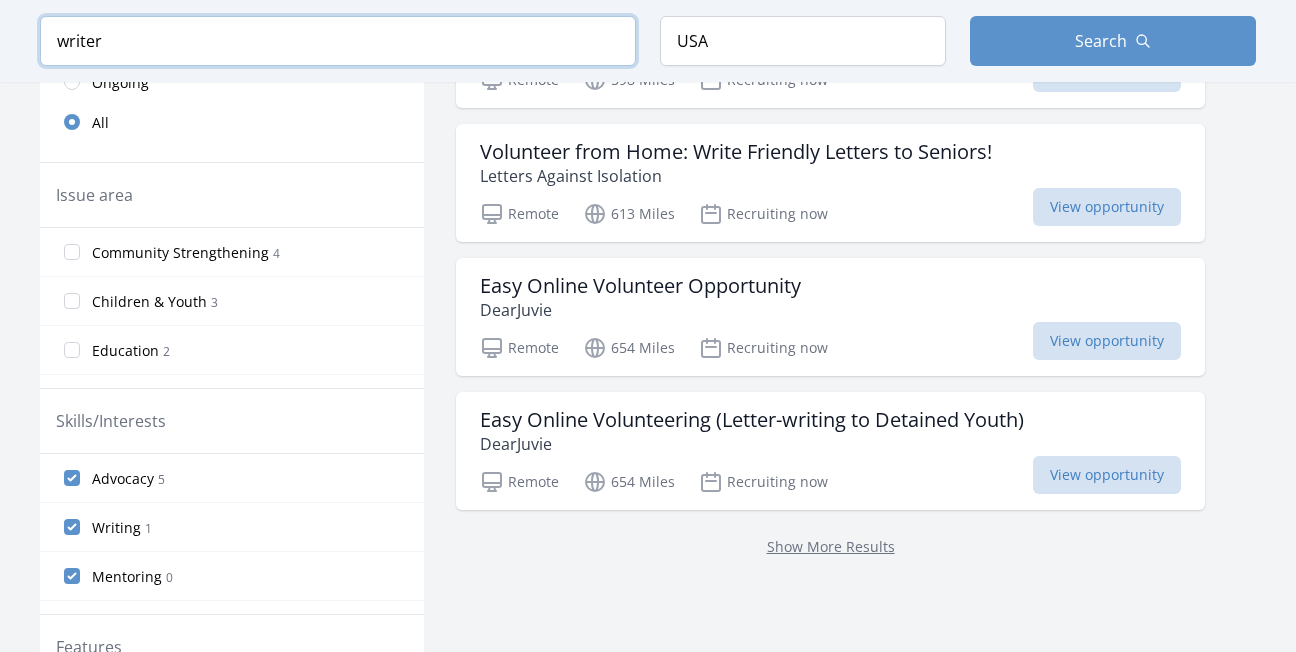 type on "writer" 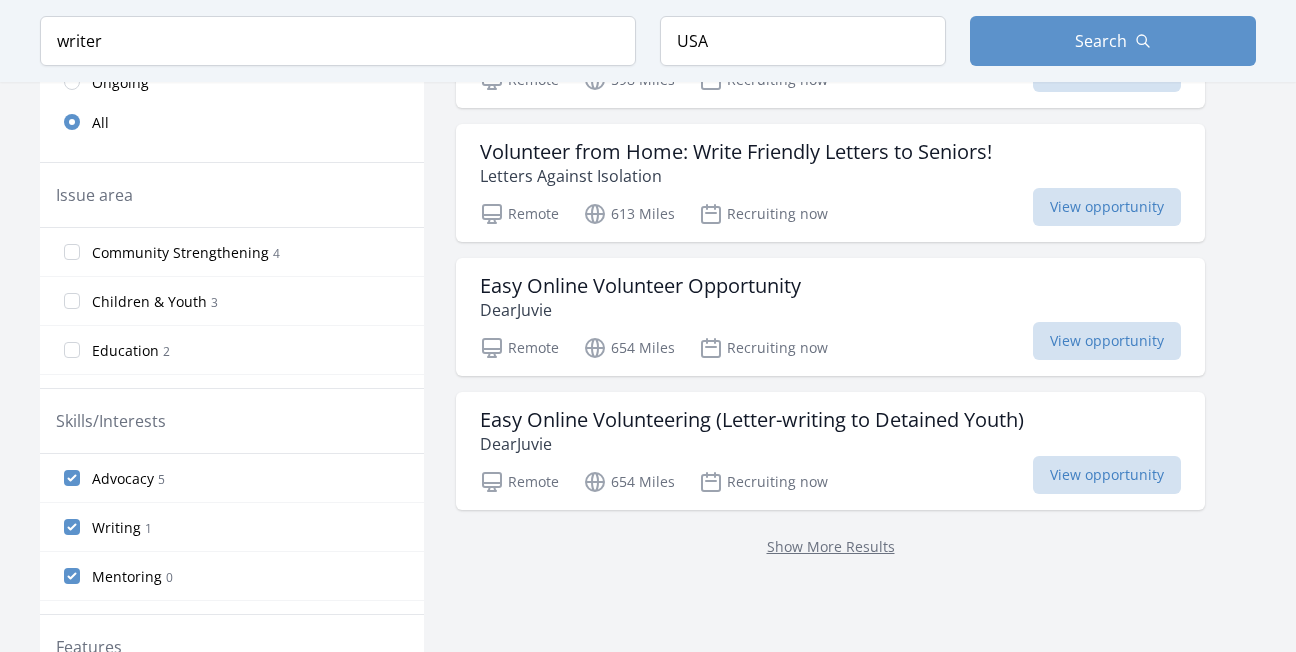 click on "Show More Results" at bounding box center [830, 546] 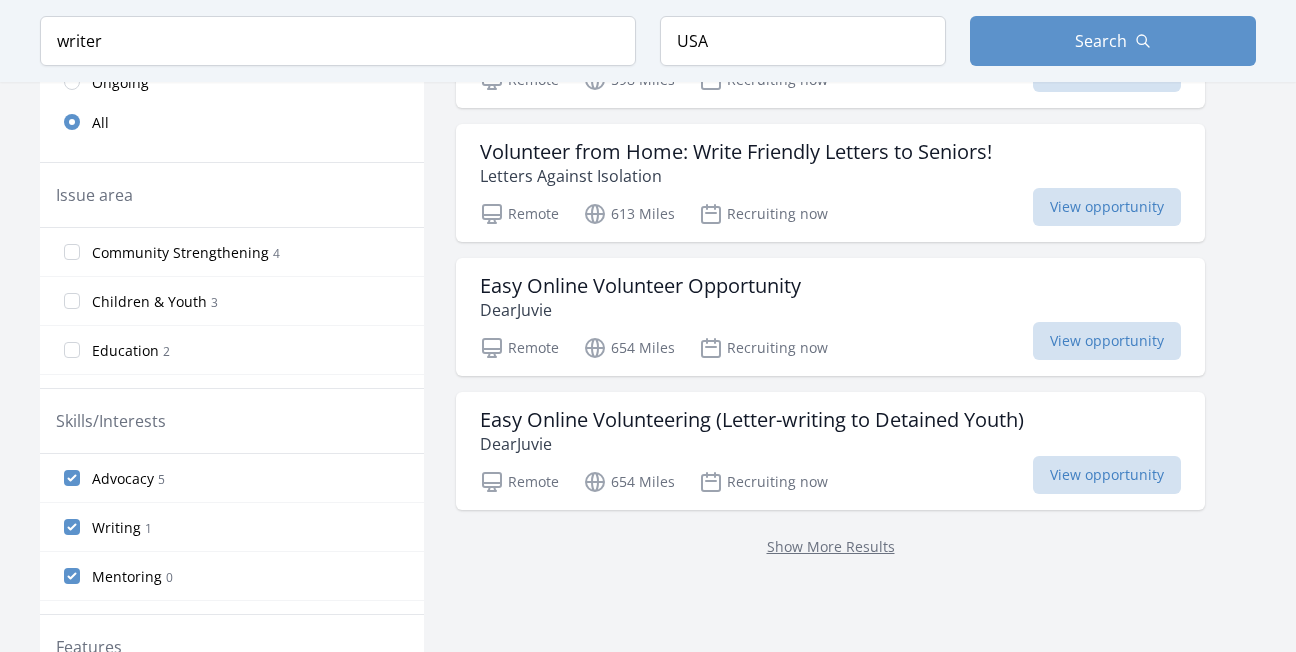 click on "Show More Results" at bounding box center (830, 546) 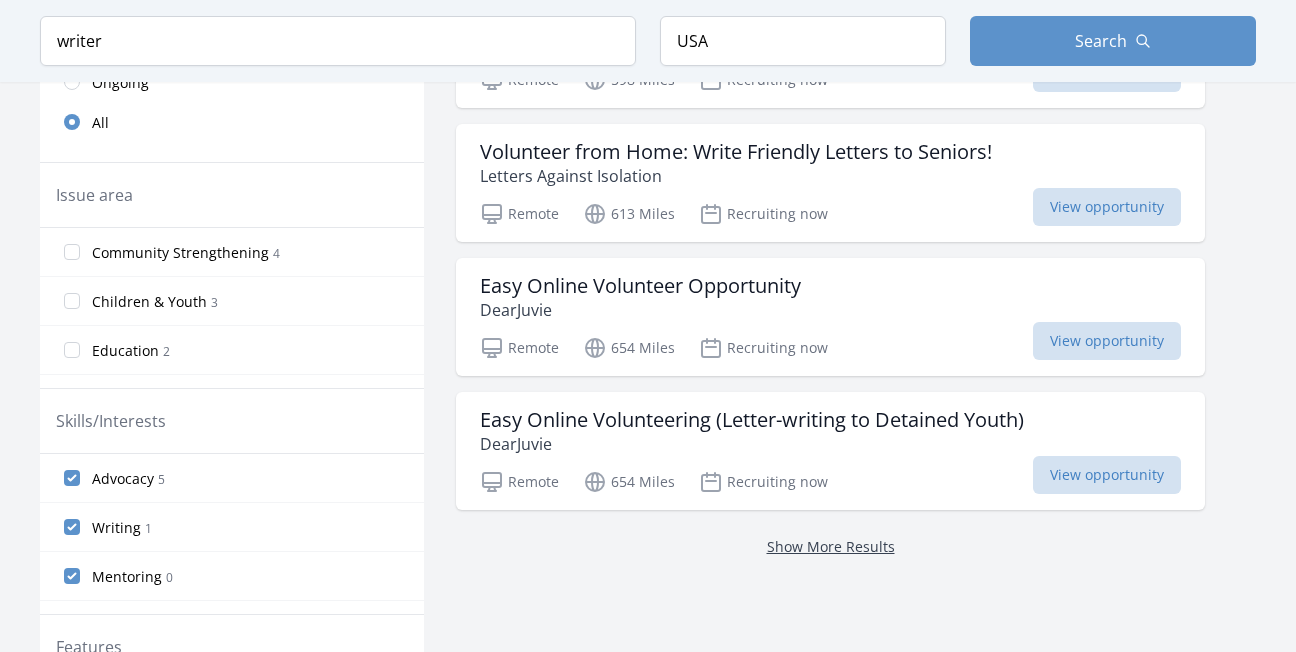 click on "Show More Results" at bounding box center [831, 546] 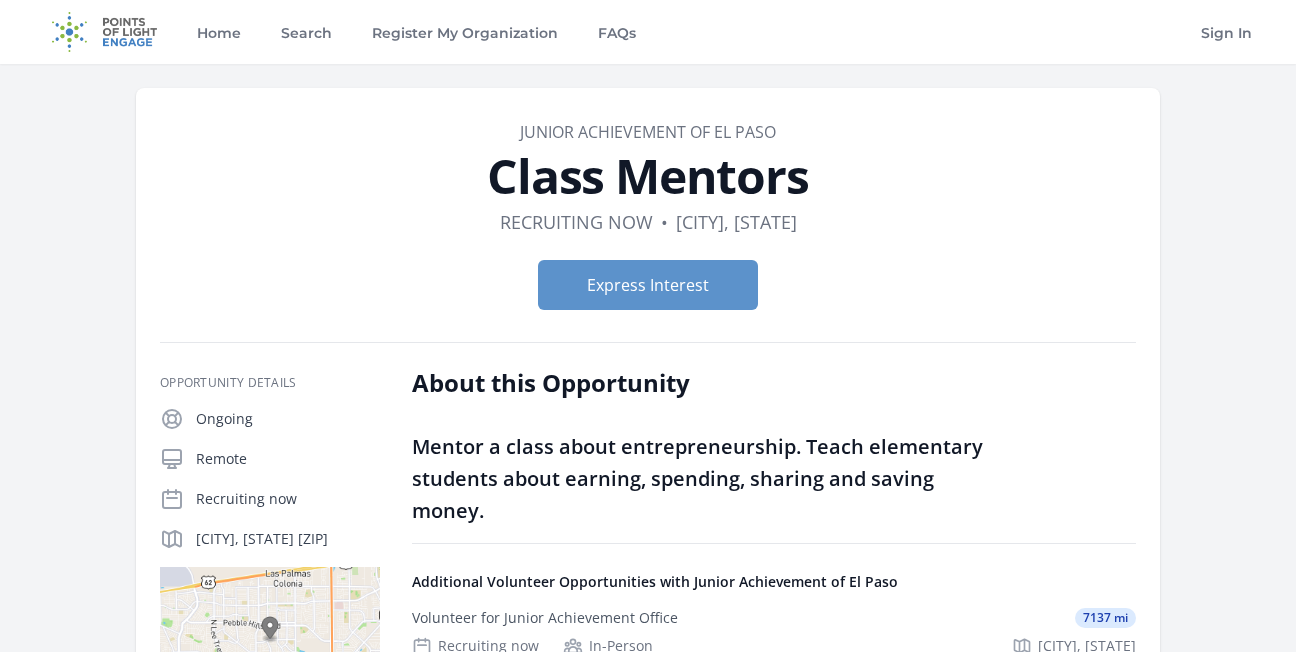 scroll, scrollTop: 0, scrollLeft: 0, axis: both 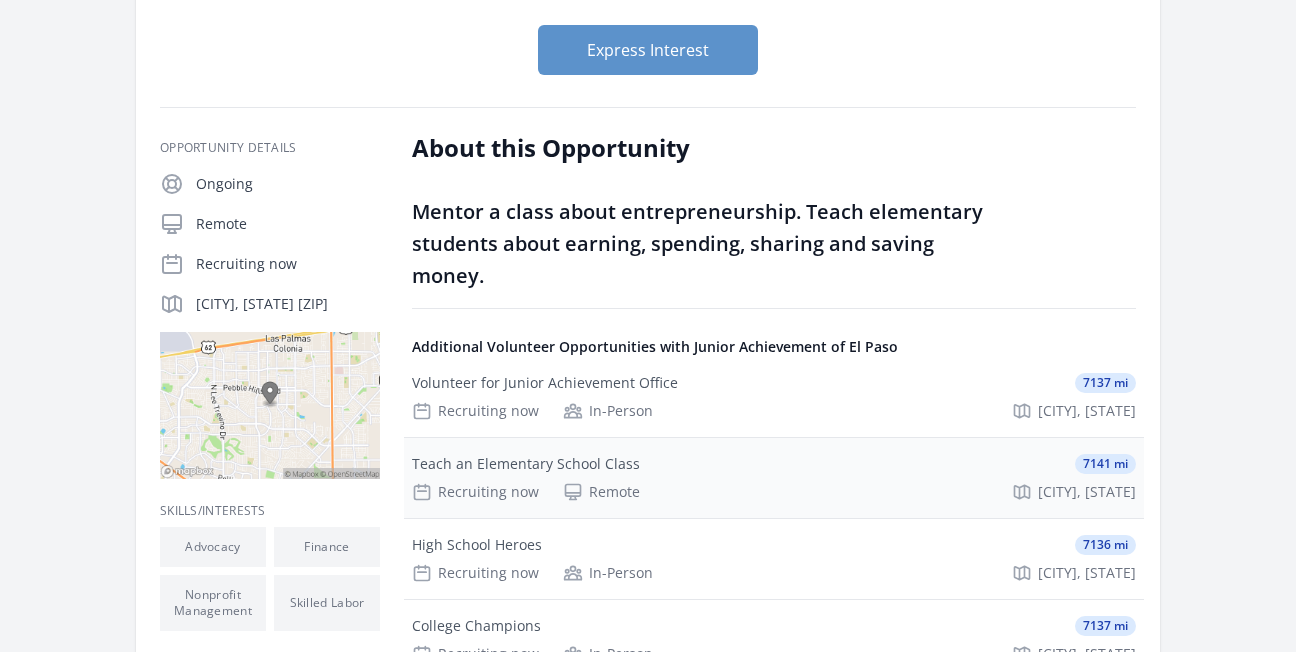click on "Teach an Elementary School Class" at bounding box center [526, 464] 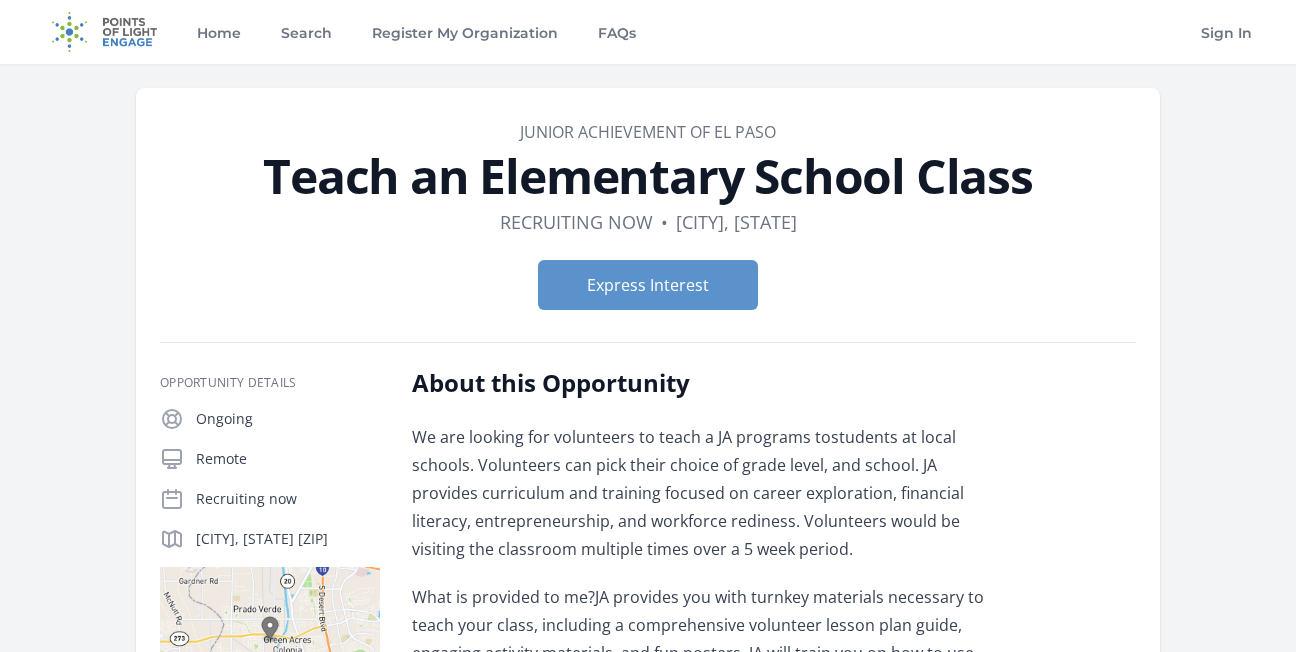scroll, scrollTop: 0, scrollLeft: 0, axis: both 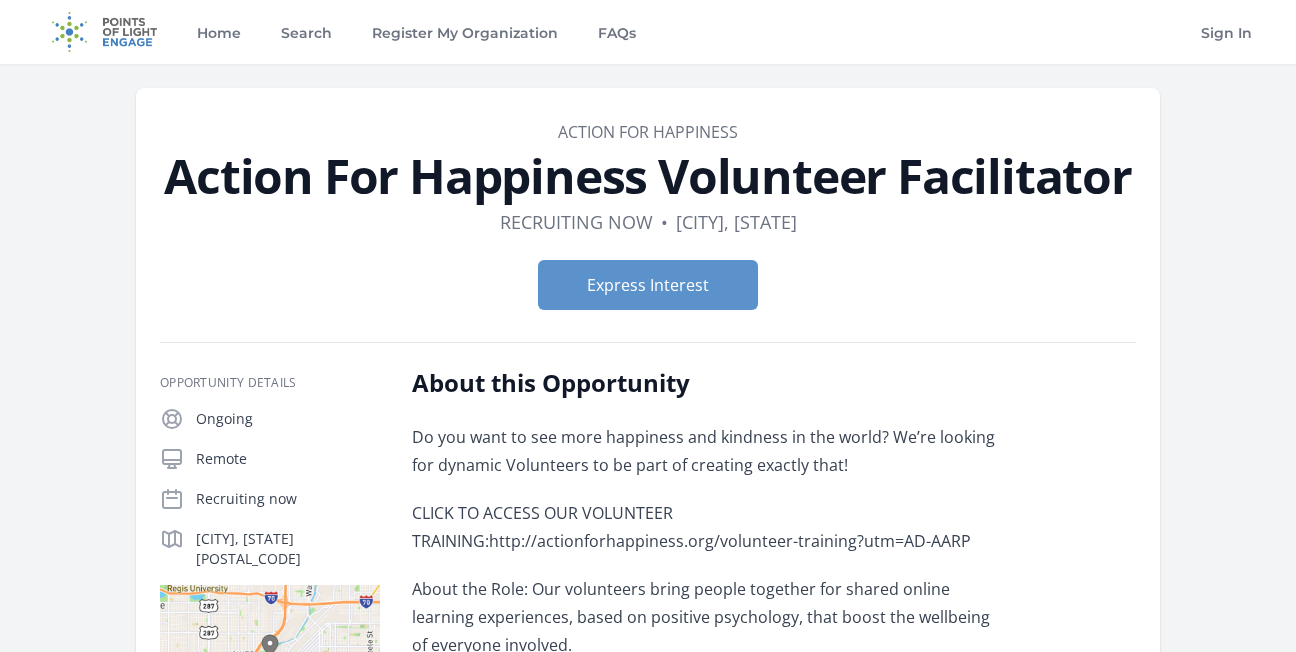 click on "Organization
Action For Happiness
Action For Happiness Volunteer Facilitator
Duration
Recruiting now
•
Location
Denver, CO
Express Interest" at bounding box center (648, 876) 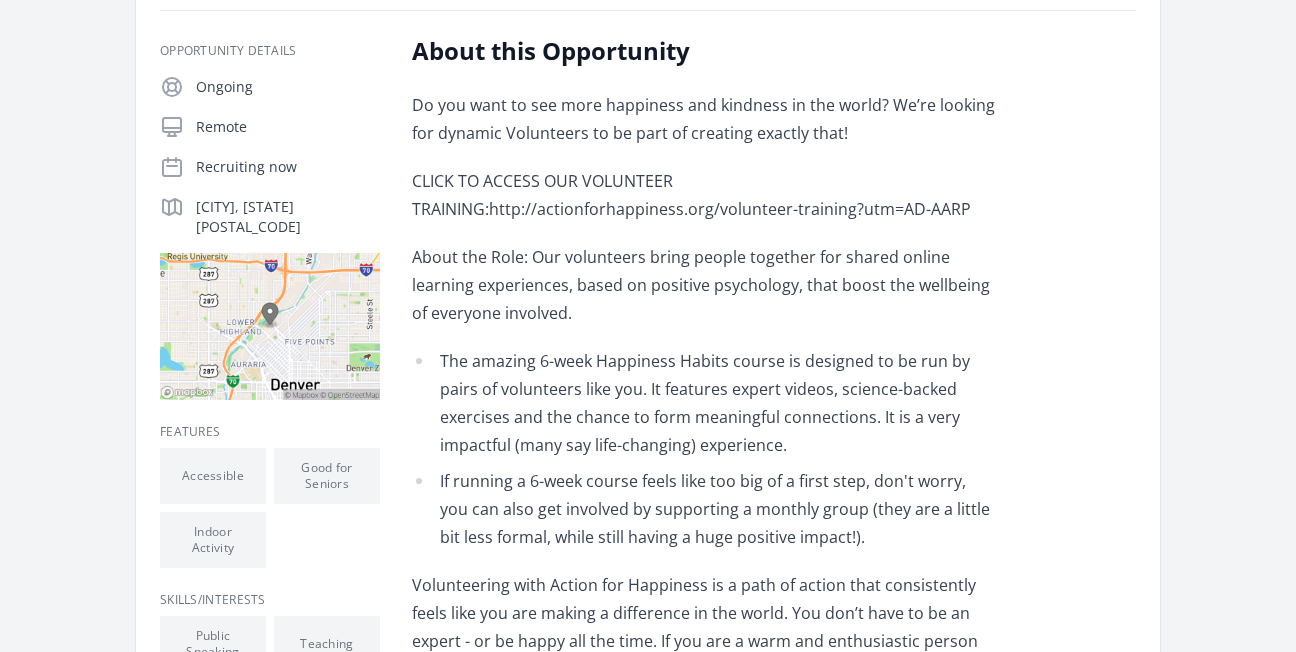 scroll, scrollTop: 240, scrollLeft: 0, axis: vertical 